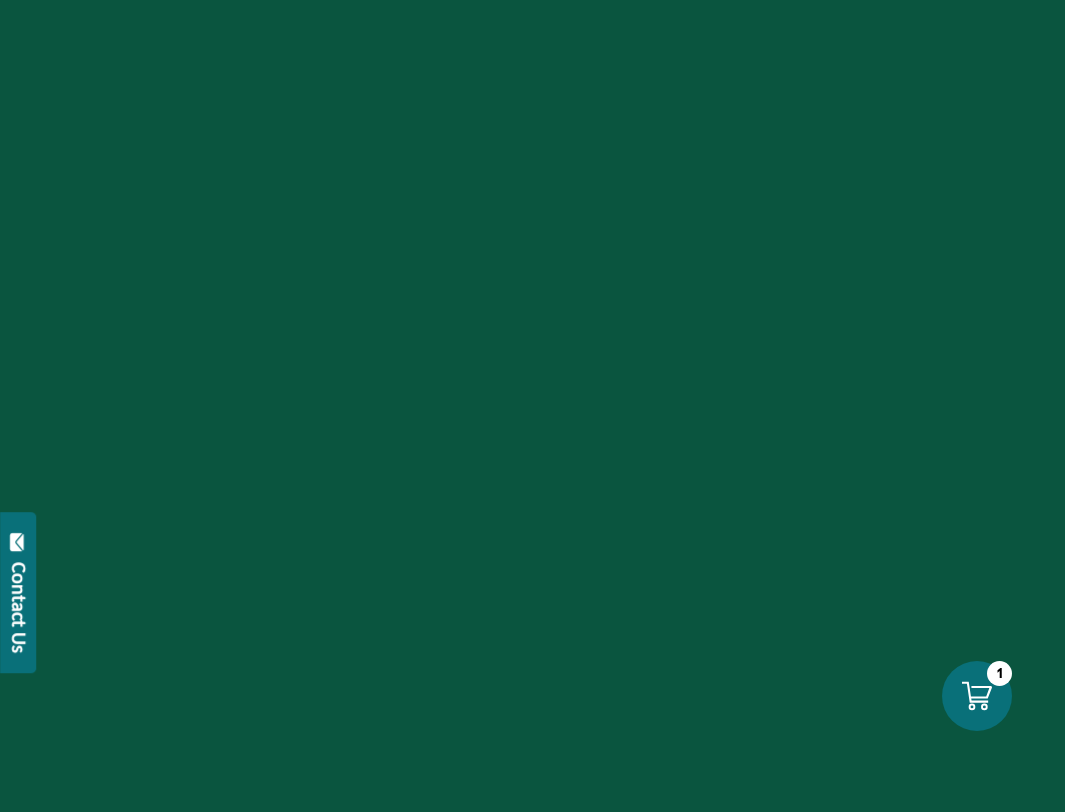 scroll, scrollTop: 0, scrollLeft: 0, axis: both 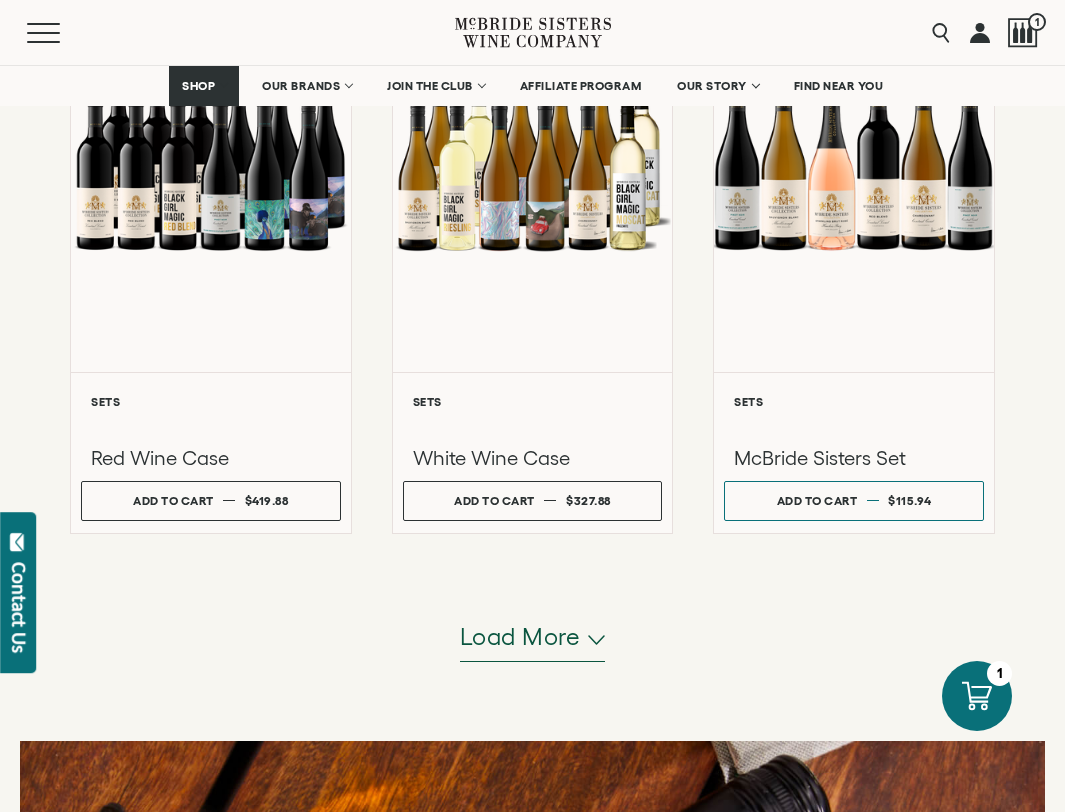click on "Load more" at bounding box center (520, 637) 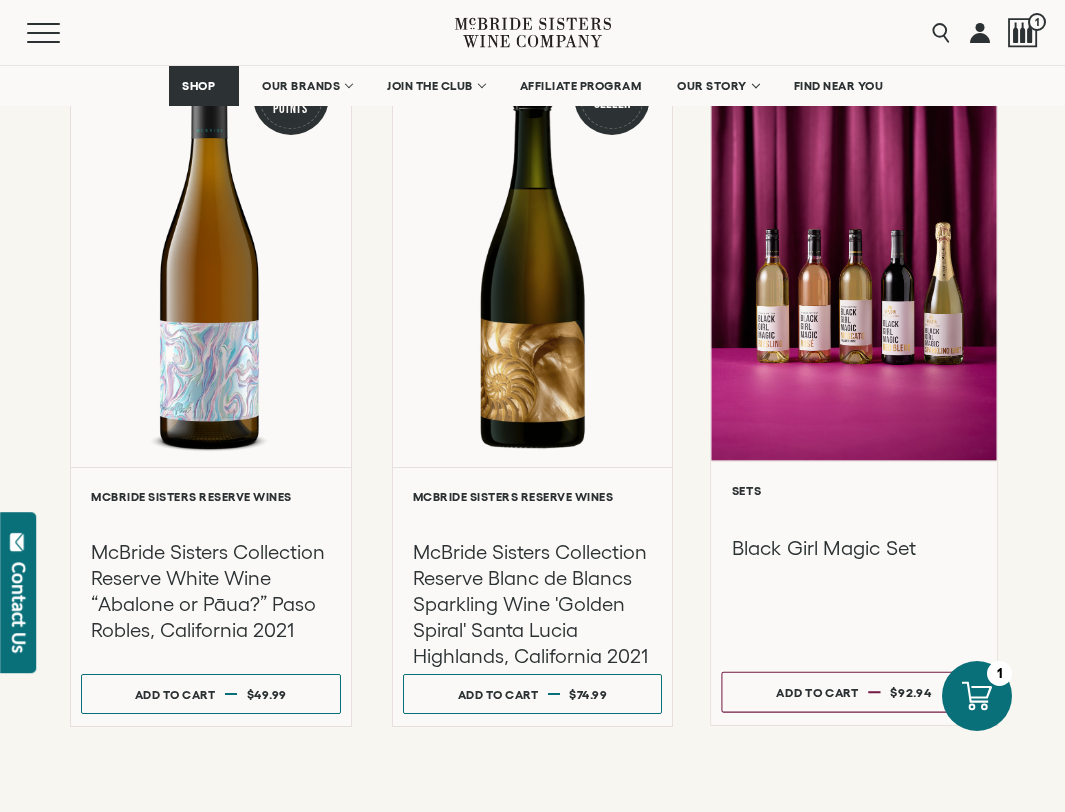 scroll, scrollTop: 3660, scrollLeft: 0, axis: vertical 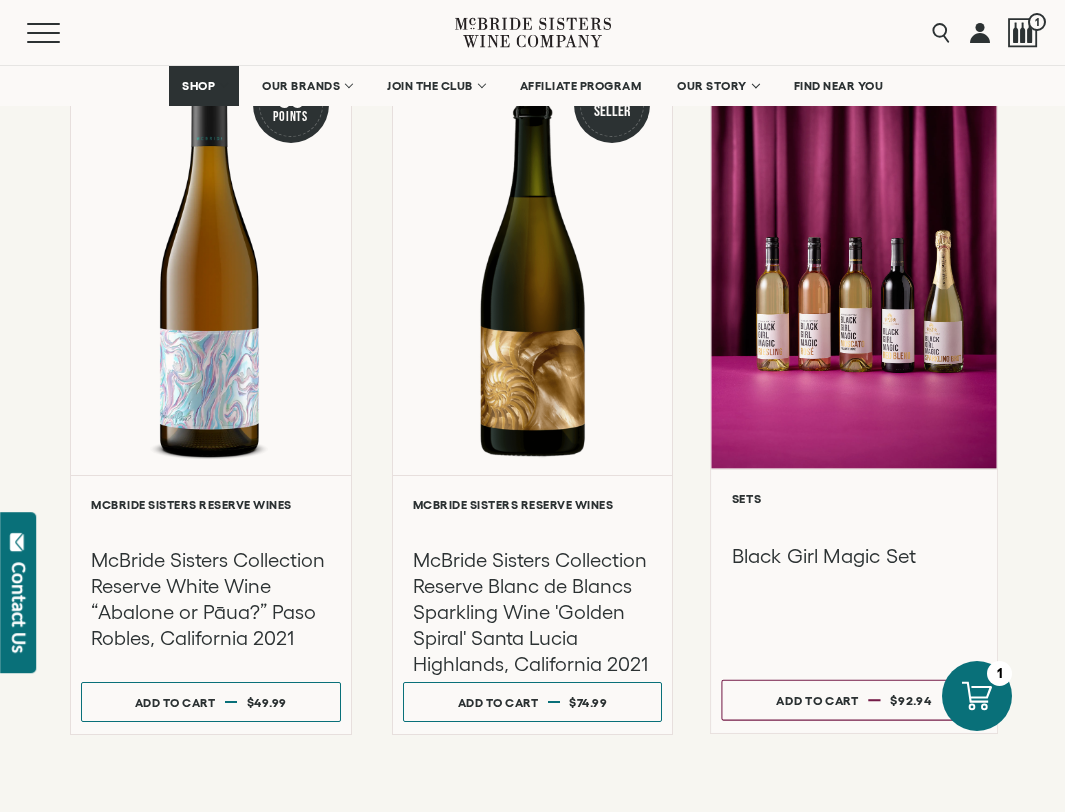 type 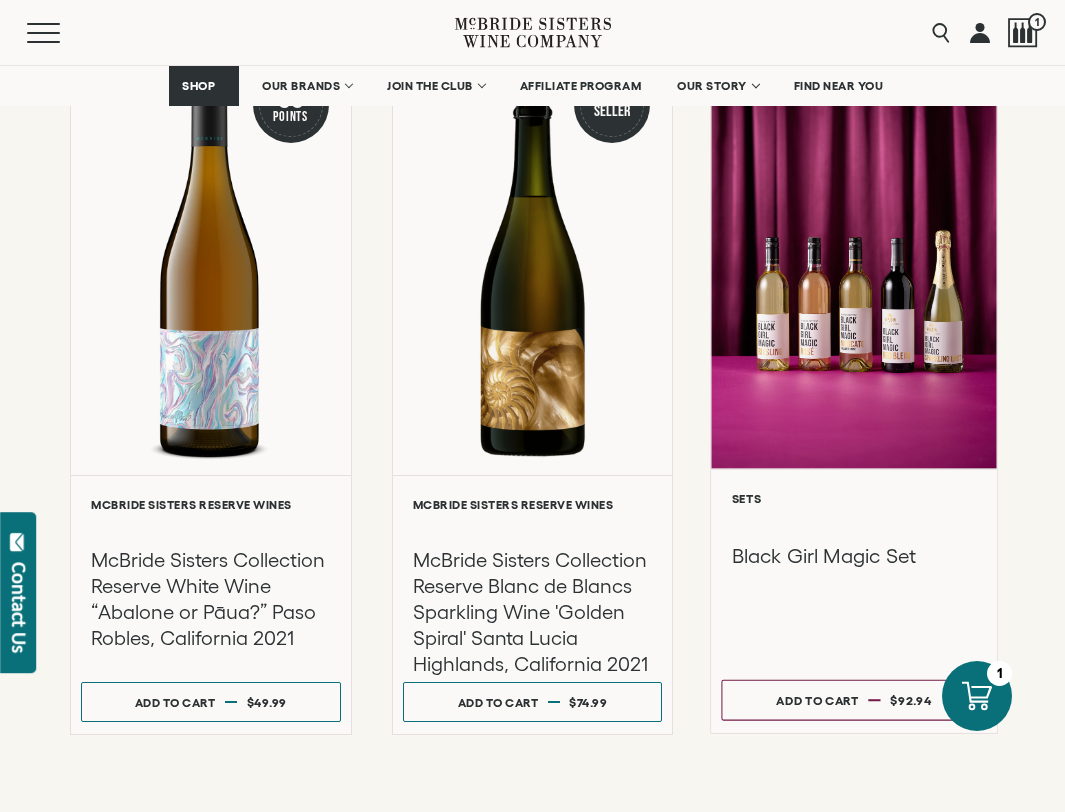 click at bounding box center (854, 255) 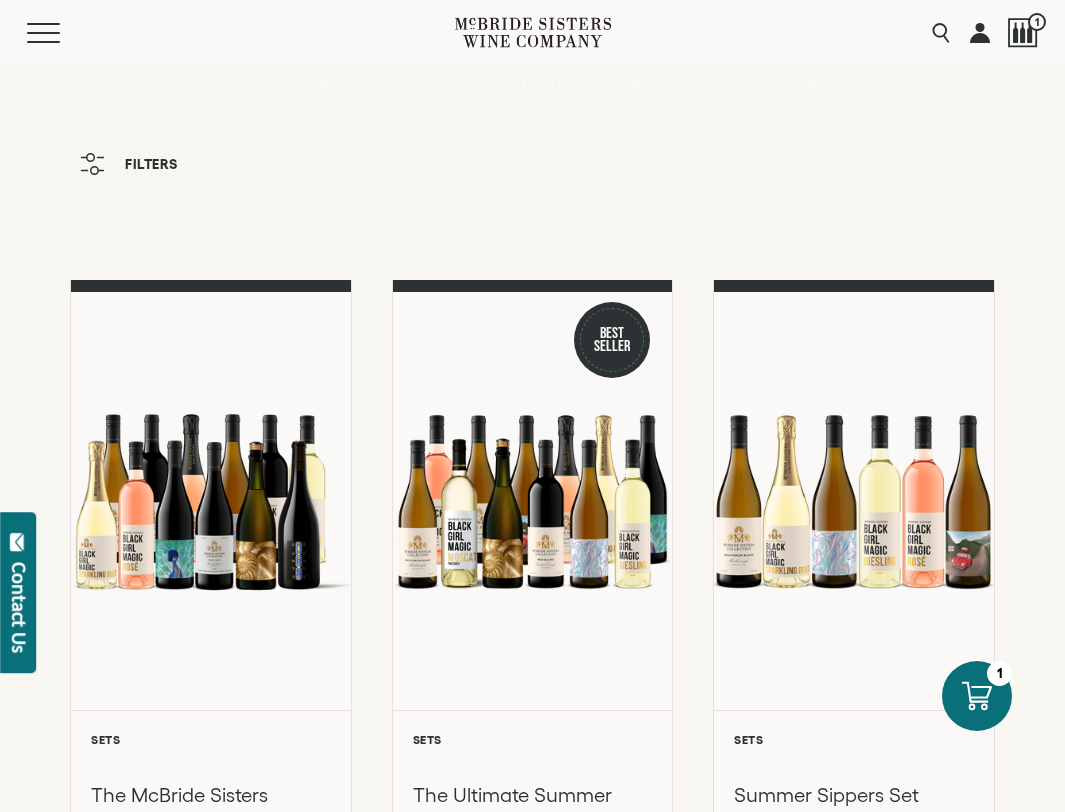 scroll, scrollTop: 0, scrollLeft: 0, axis: both 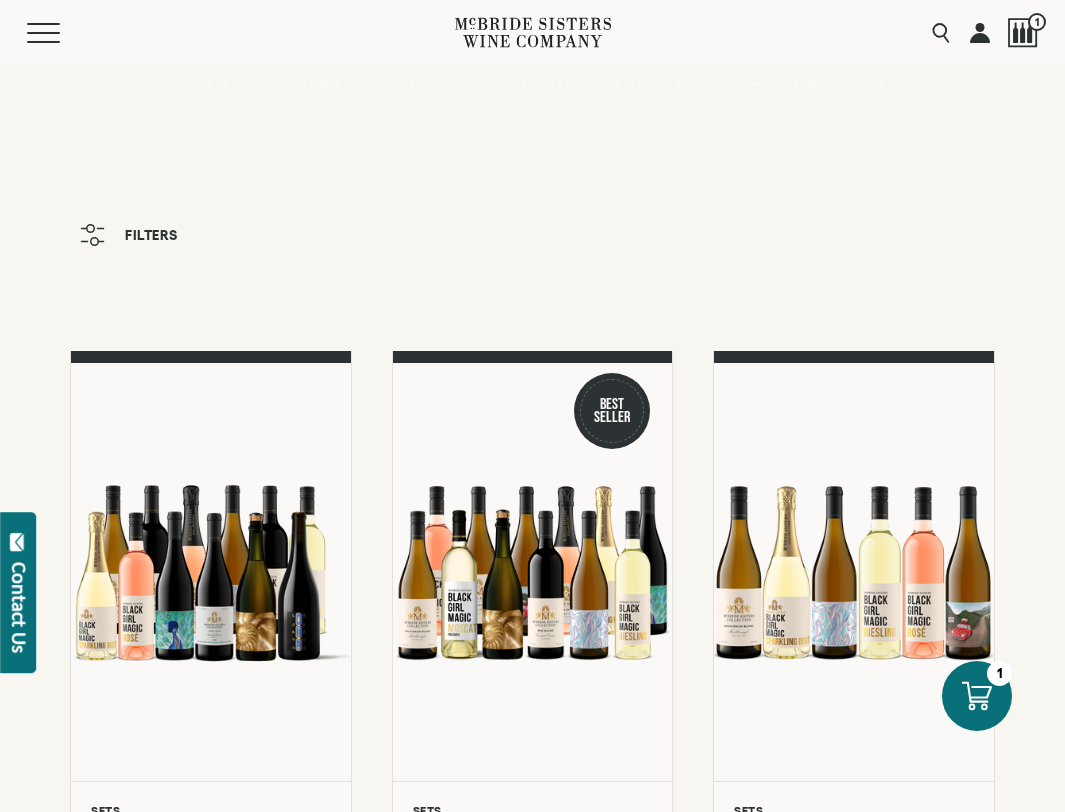 click 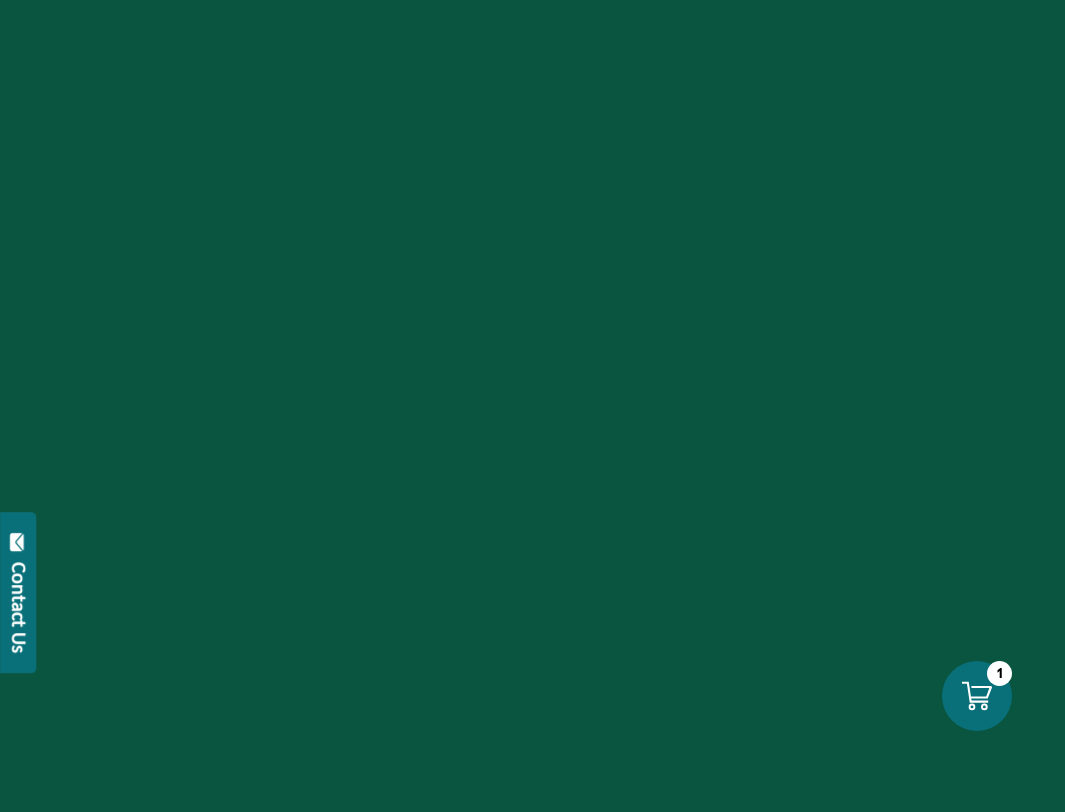 scroll, scrollTop: 0, scrollLeft: 0, axis: both 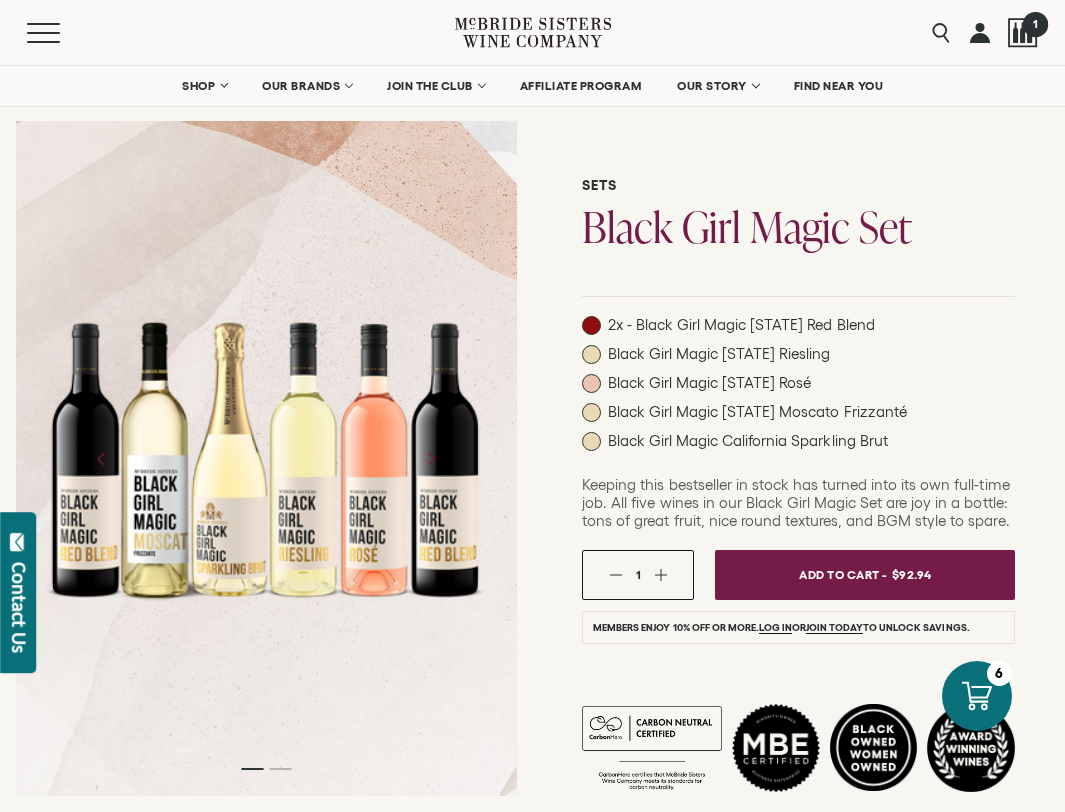 click at bounding box center (1023, 33) 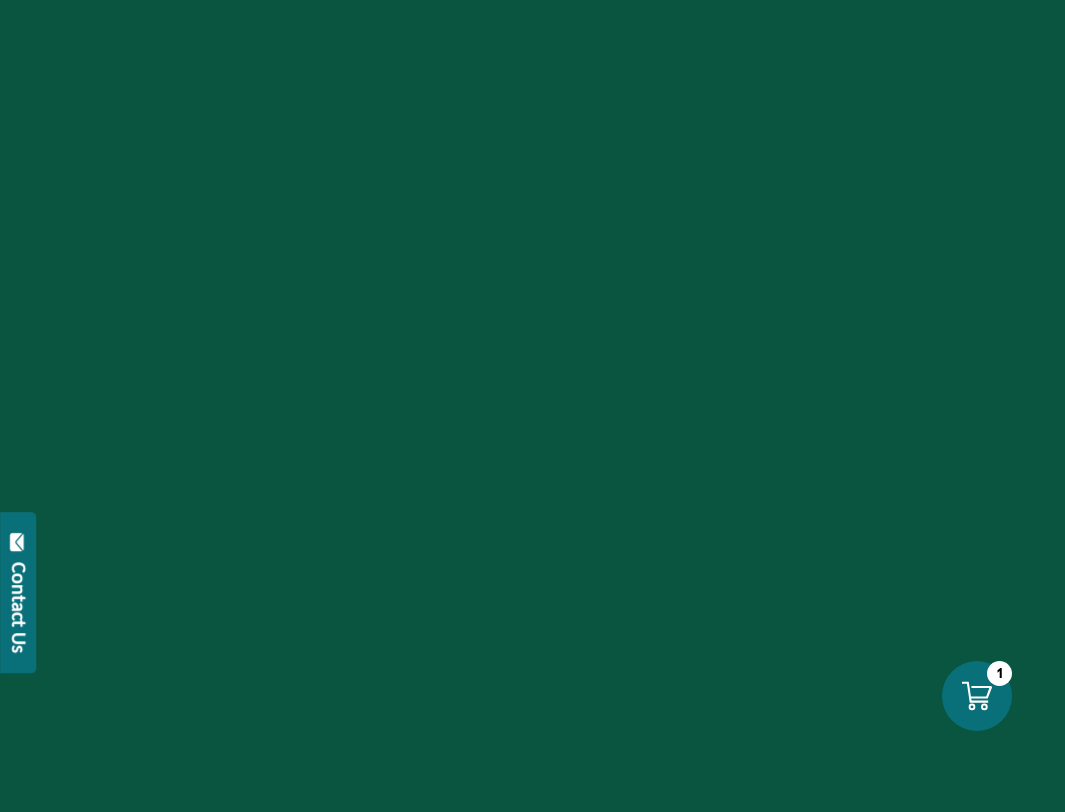 scroll, scrollTop: 0, scrollLeft: 0, axis: both 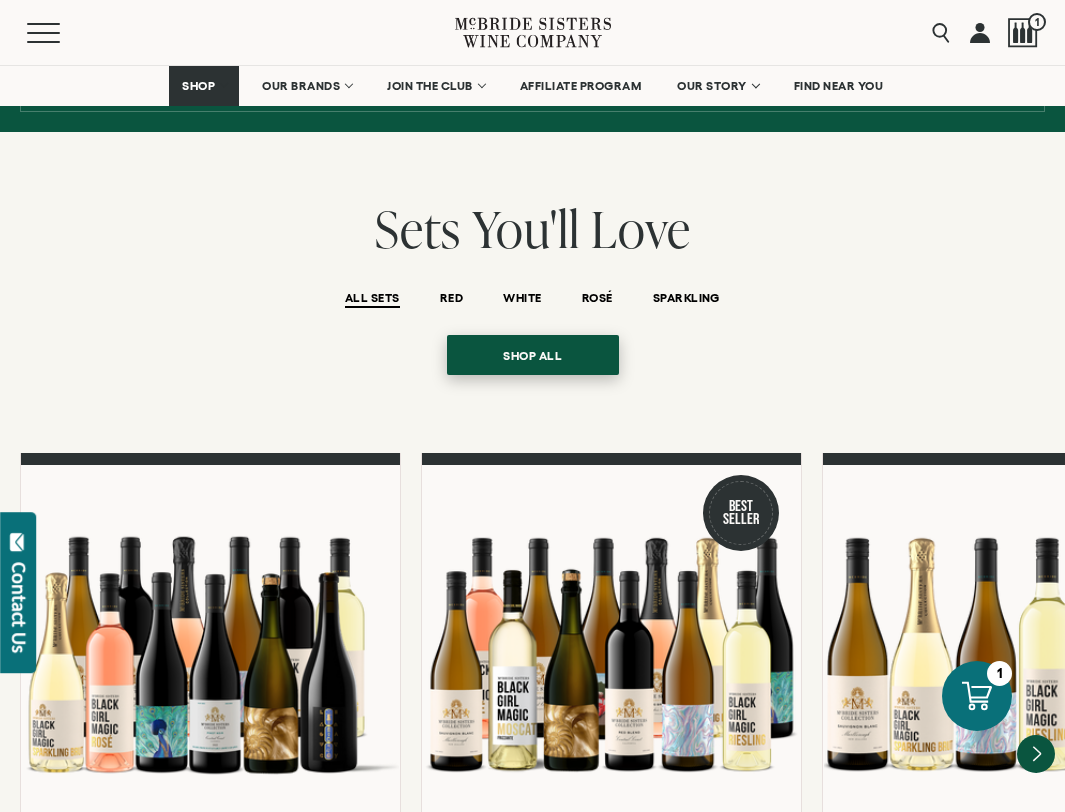 click on "Shop all" at bounding box center [532, 355] 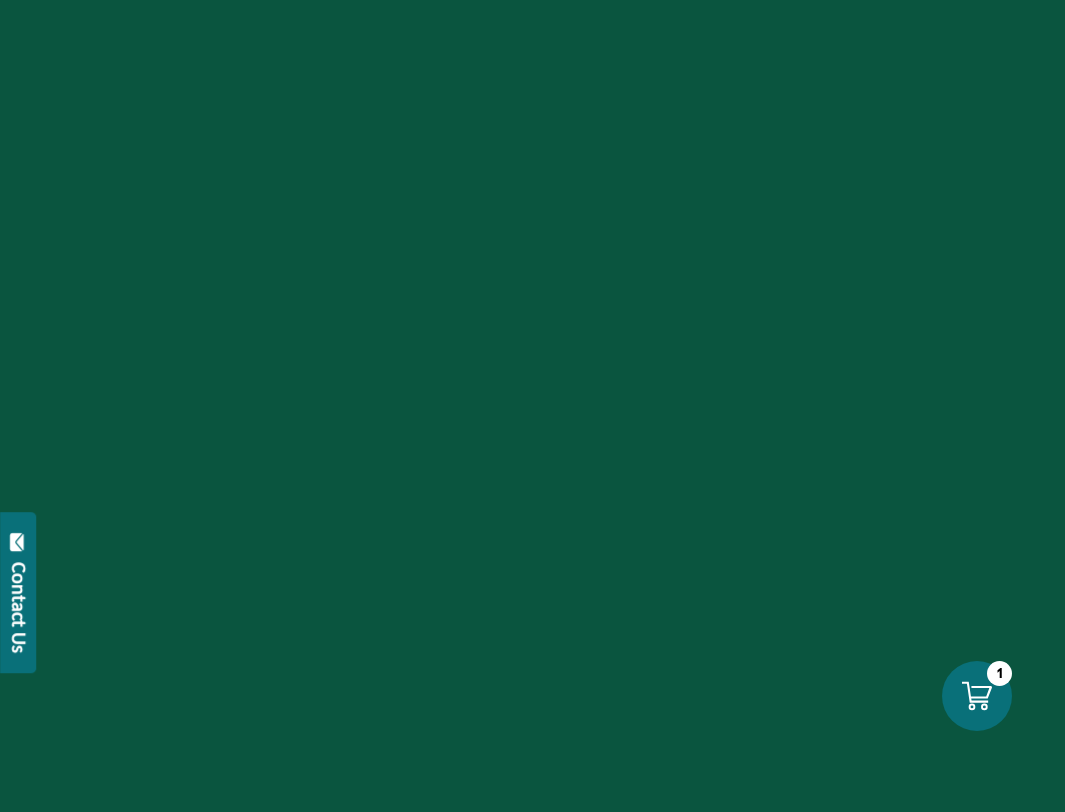 scroll, scrollTop: 0, scrollLeft: 0, axis: both 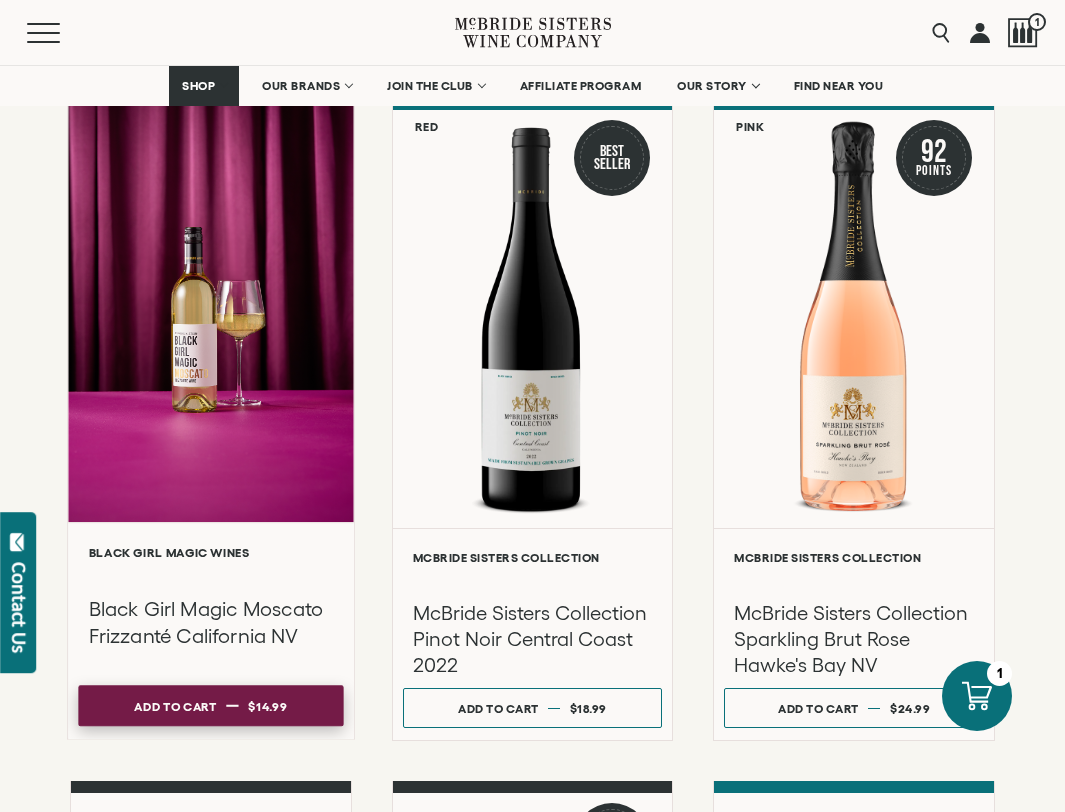 click on "Add to cart" at bounding box center (175, 706) 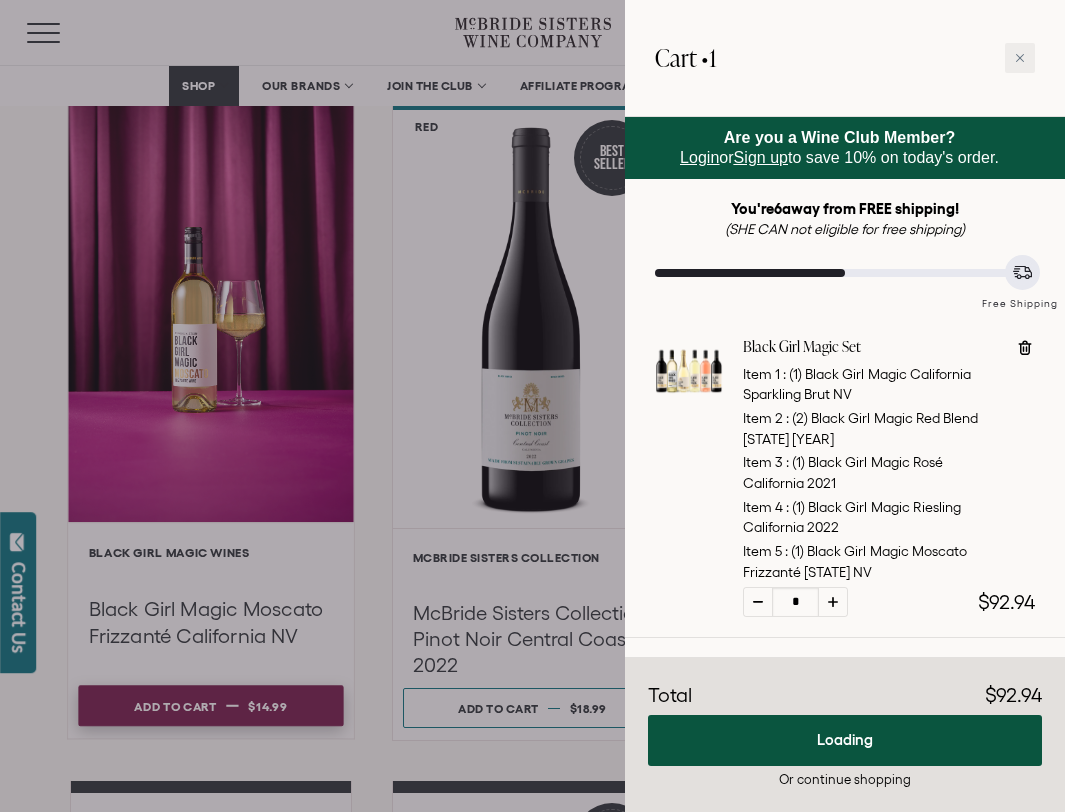 scroll, scrollTop: 911, scrollLeft: 0, axis: vertical 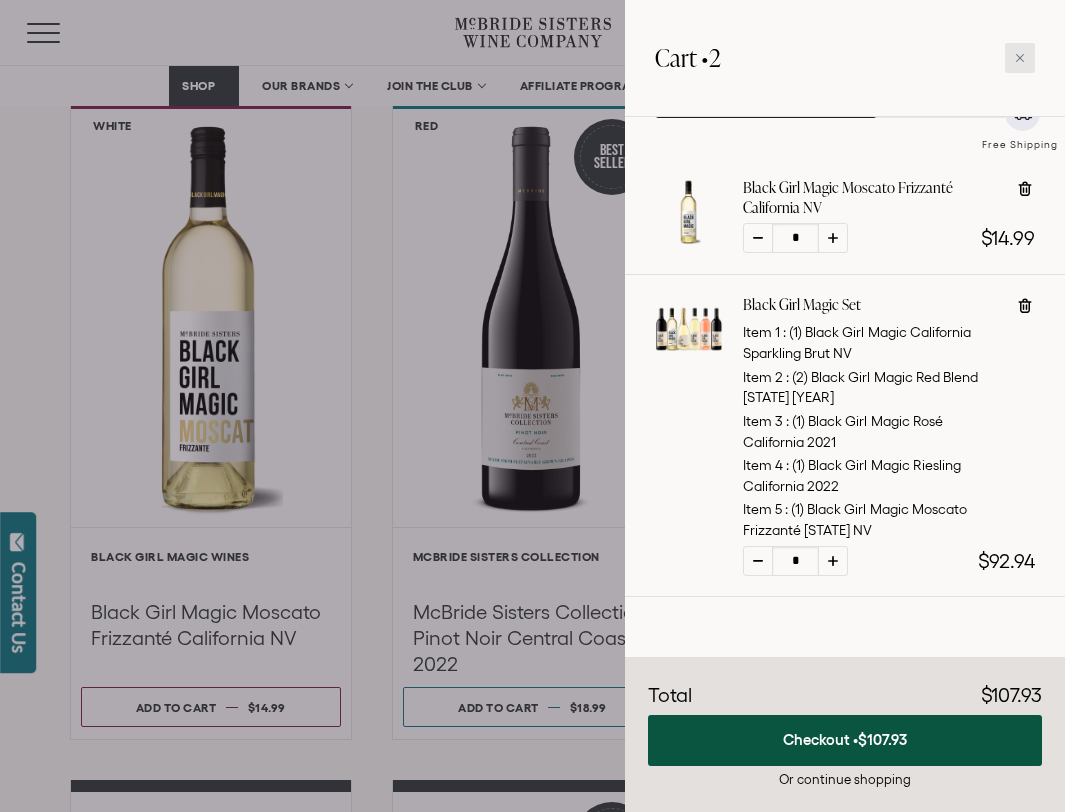 click at bounding box center (1020, 58) 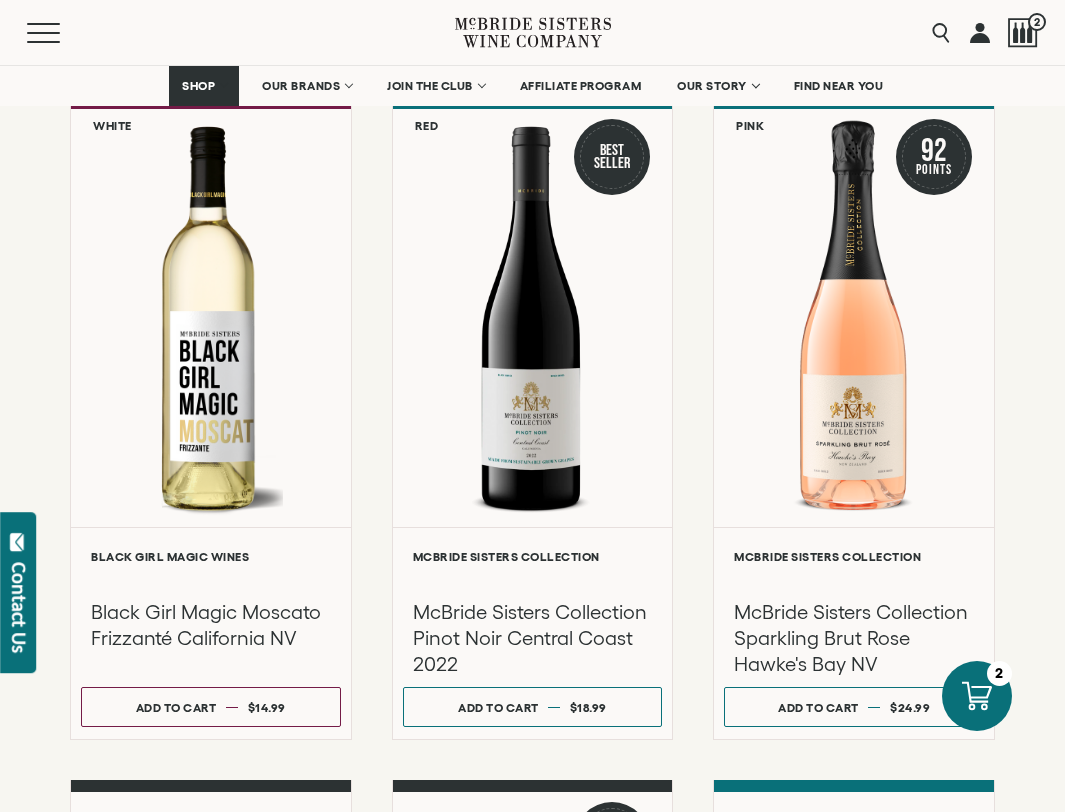 click on "**********" at bounding box center (532, 470) 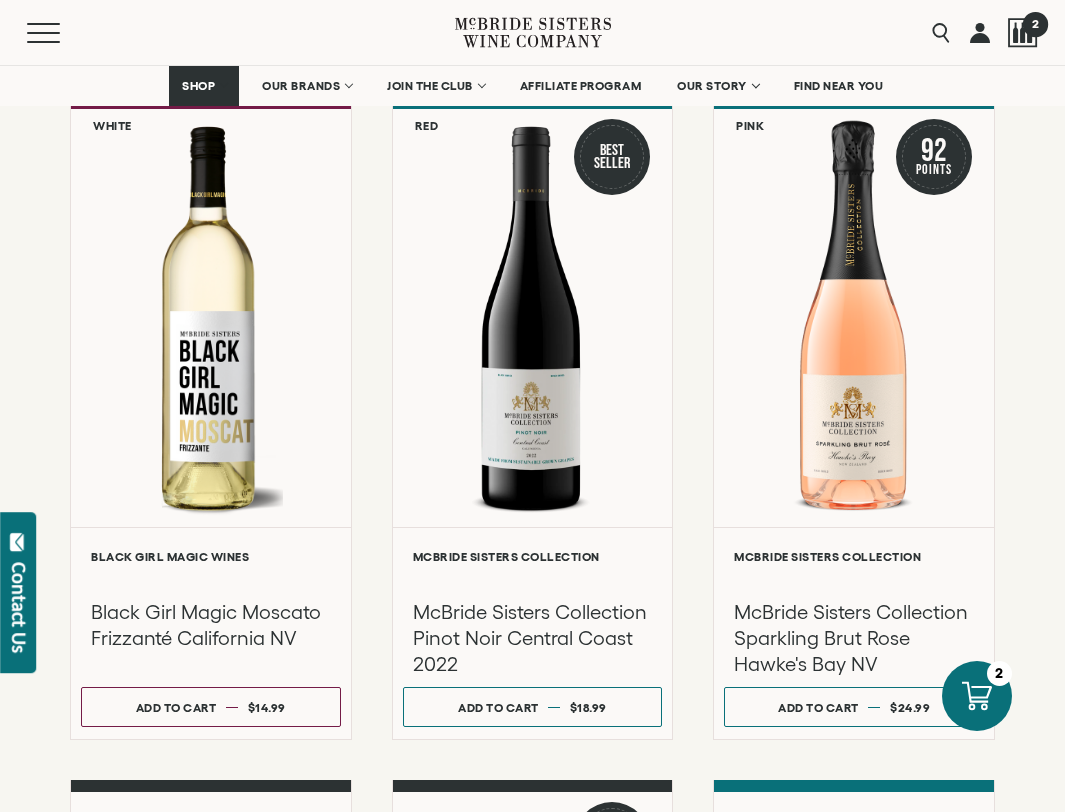 click at bounding box center [1023, 33] 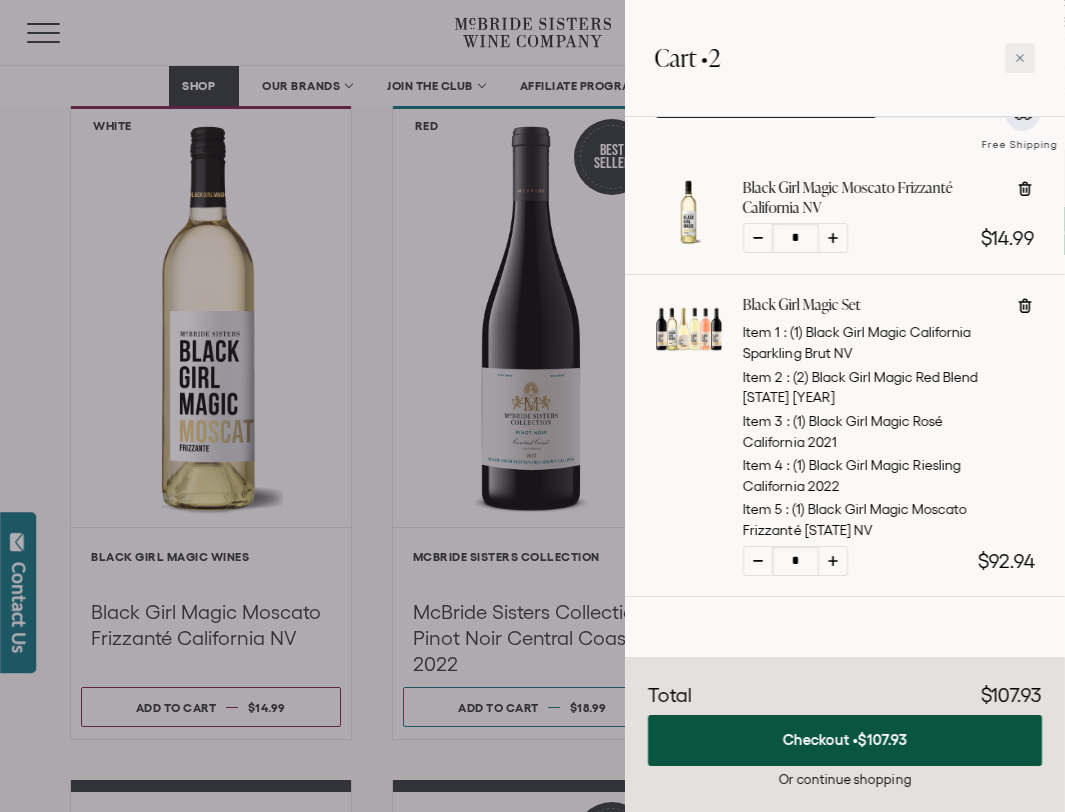 click at bounding box center (532, 406) 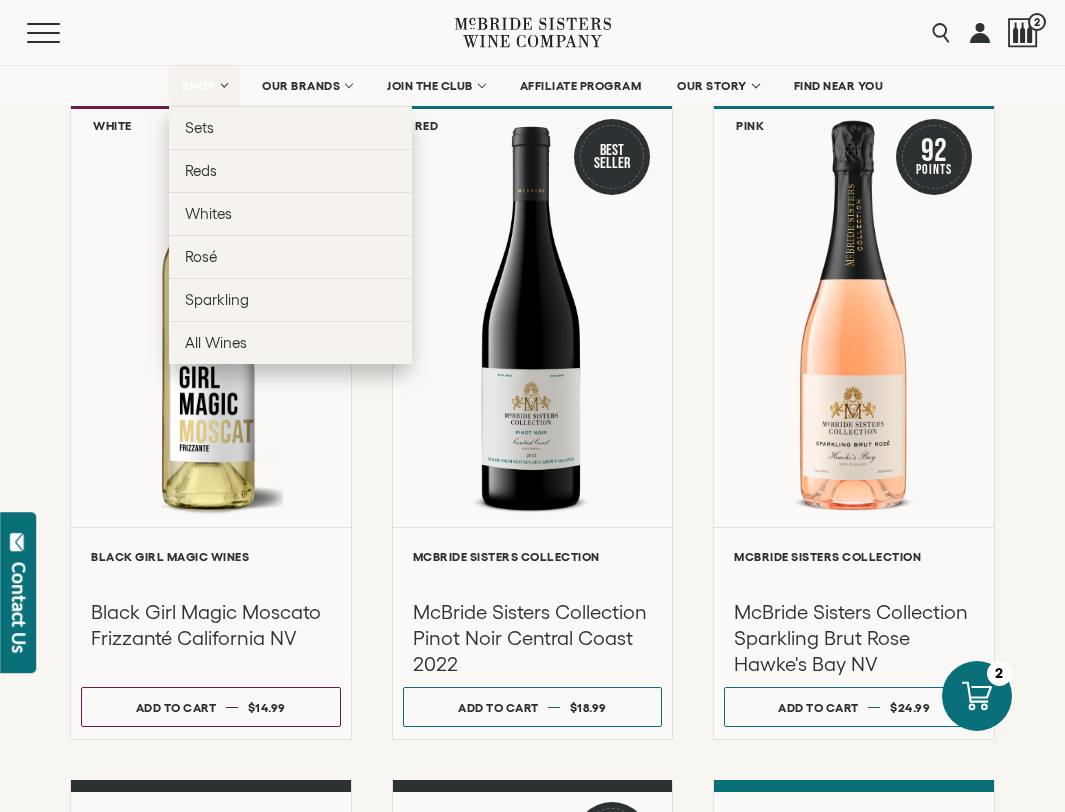 click on "SHOP" at bounding box center [199, 86] 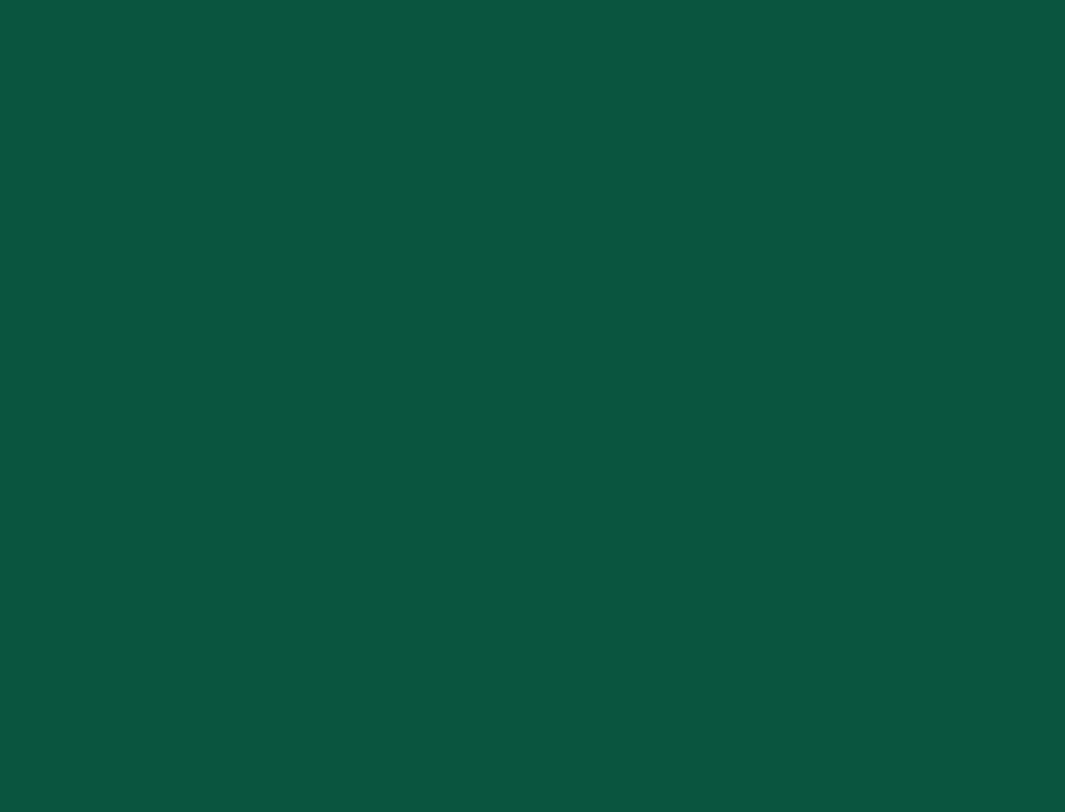 scroll, scrollTop: 0, scrollLeft: 0, axis: both 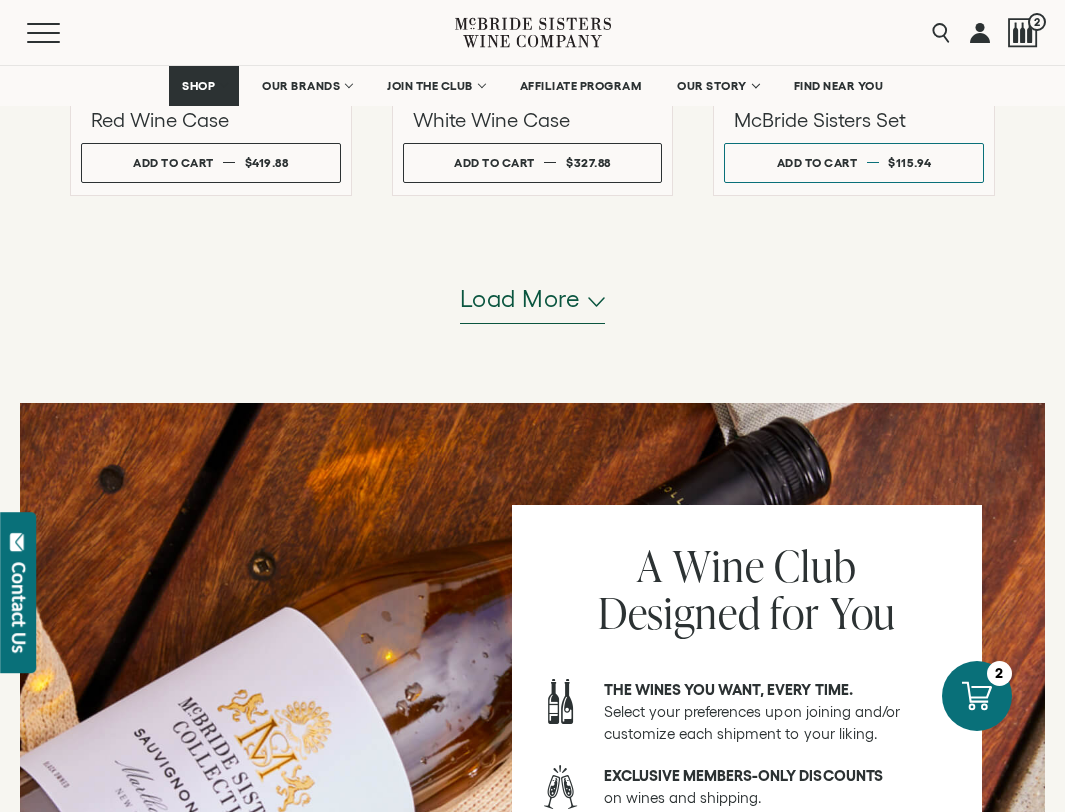 click on "Load more" at bounding box center [520, 299] 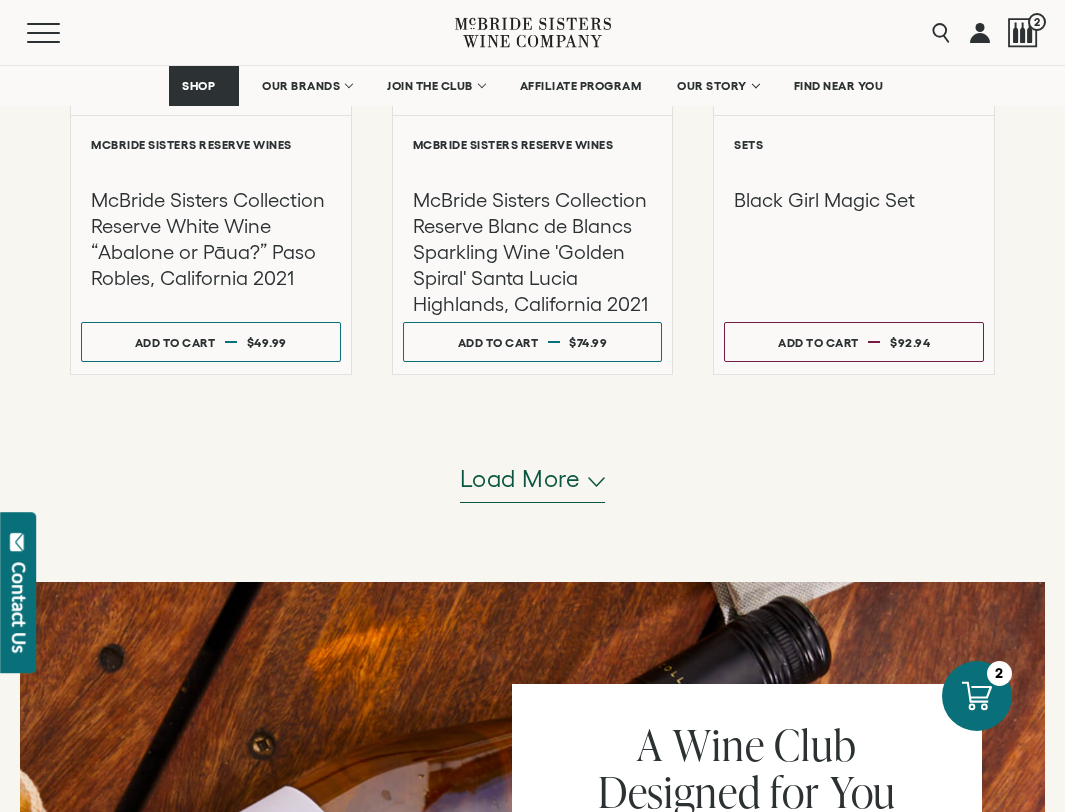 scroll, scrollTop: 4019, scrollLeft: 0, axis: vertical 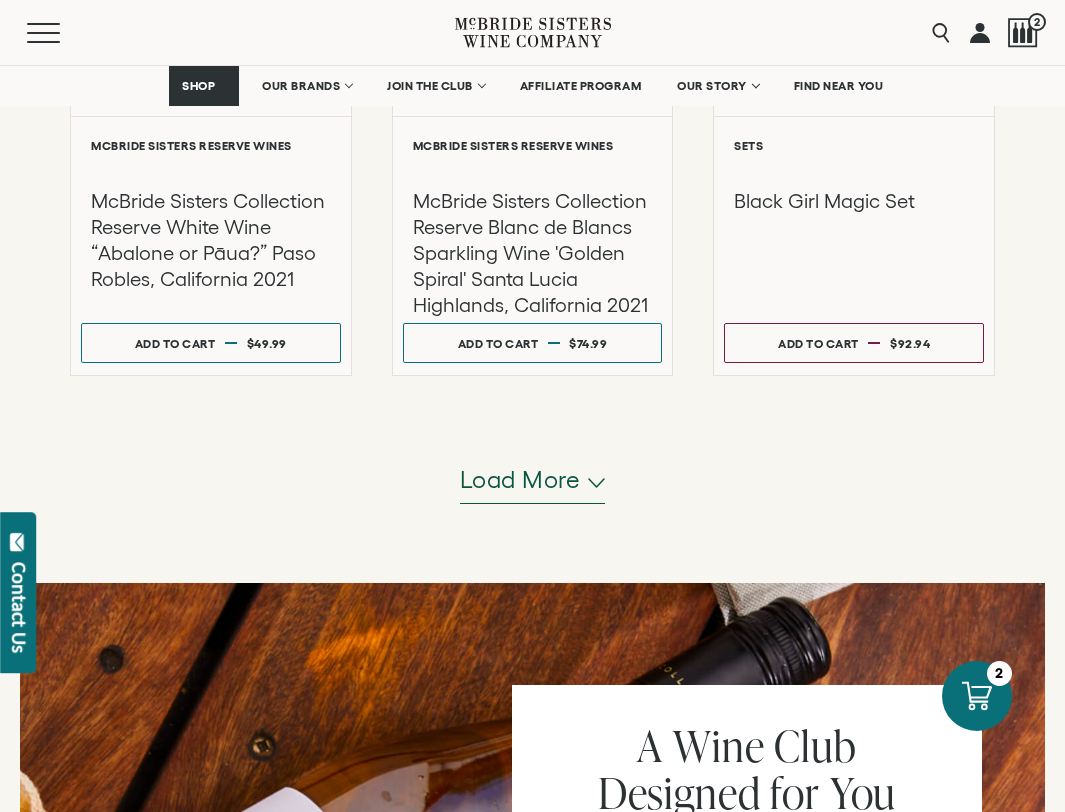 click on "Load more" at bounding box center (533, 480) 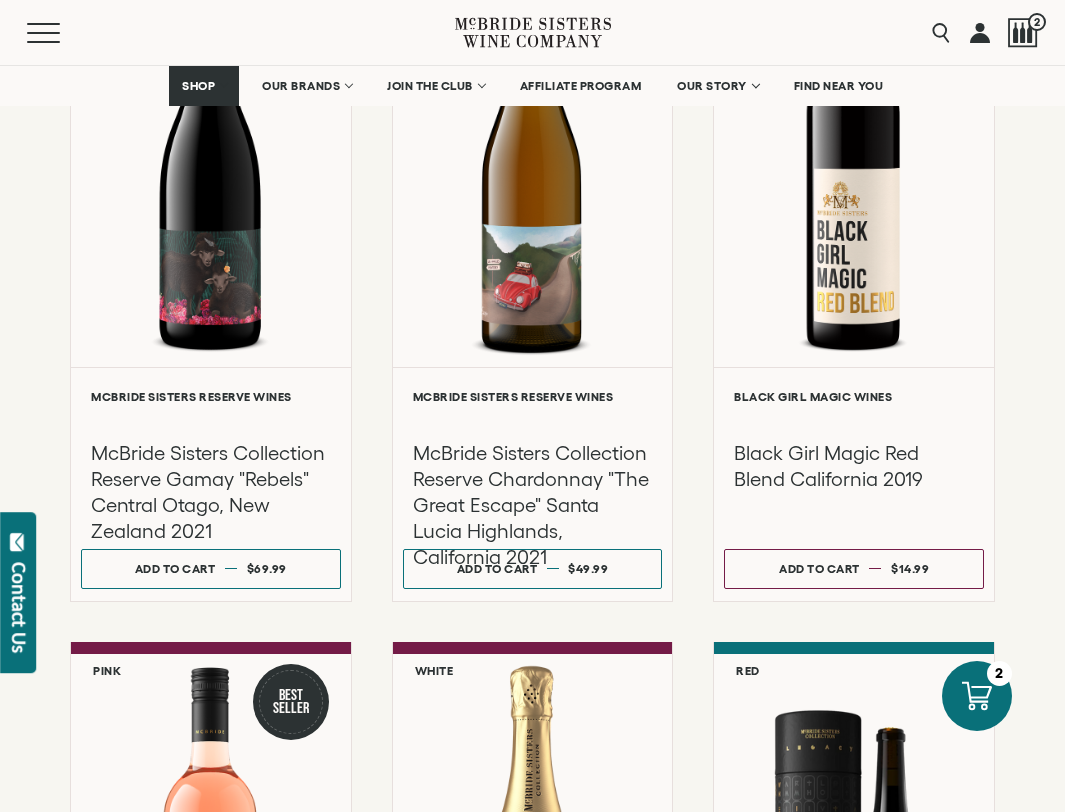 scroll, scrollTop: 5210, scrollLeft: 0, axis: vertical 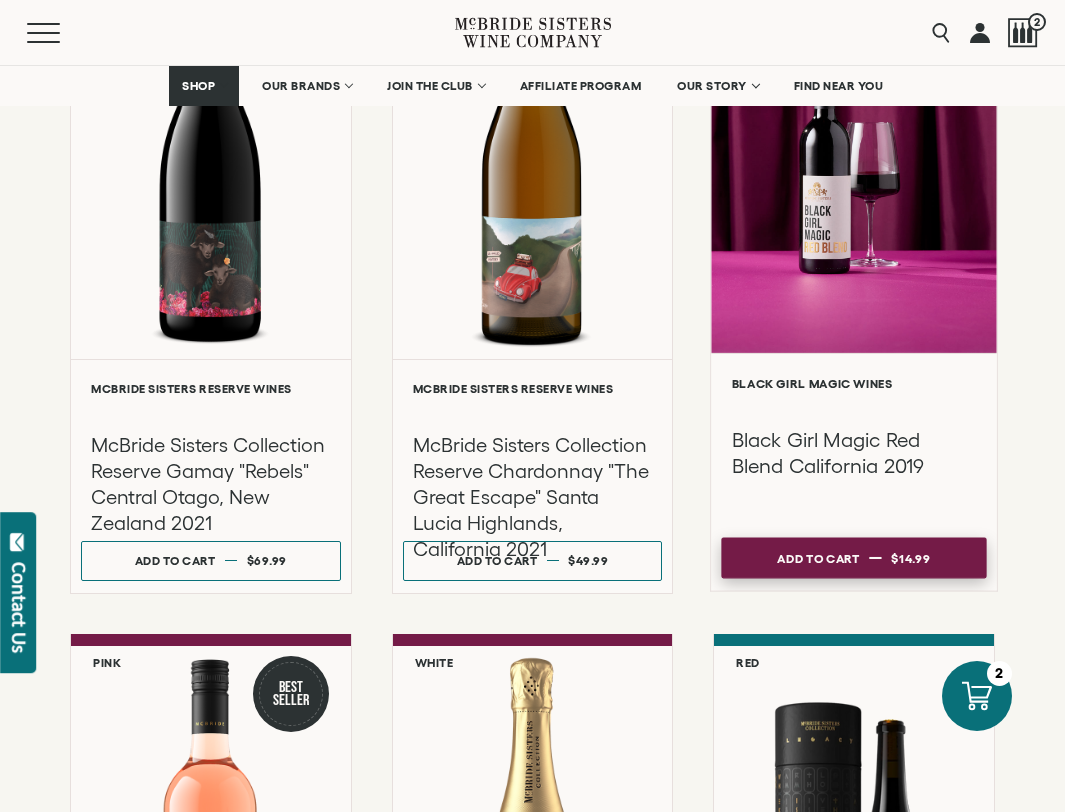 click on "Add to cart
Regular price
$14.99
Regular price
Sale price
$14.99
Unit price
/
per" at bounding box center [854, 558] 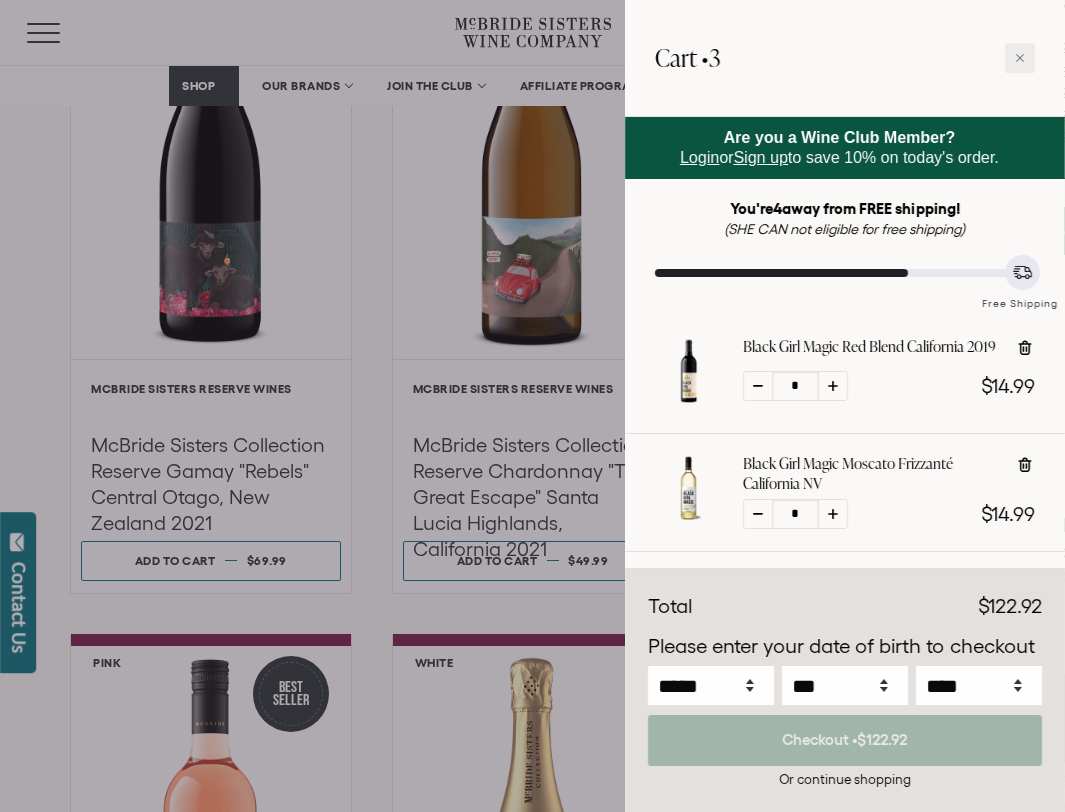 click 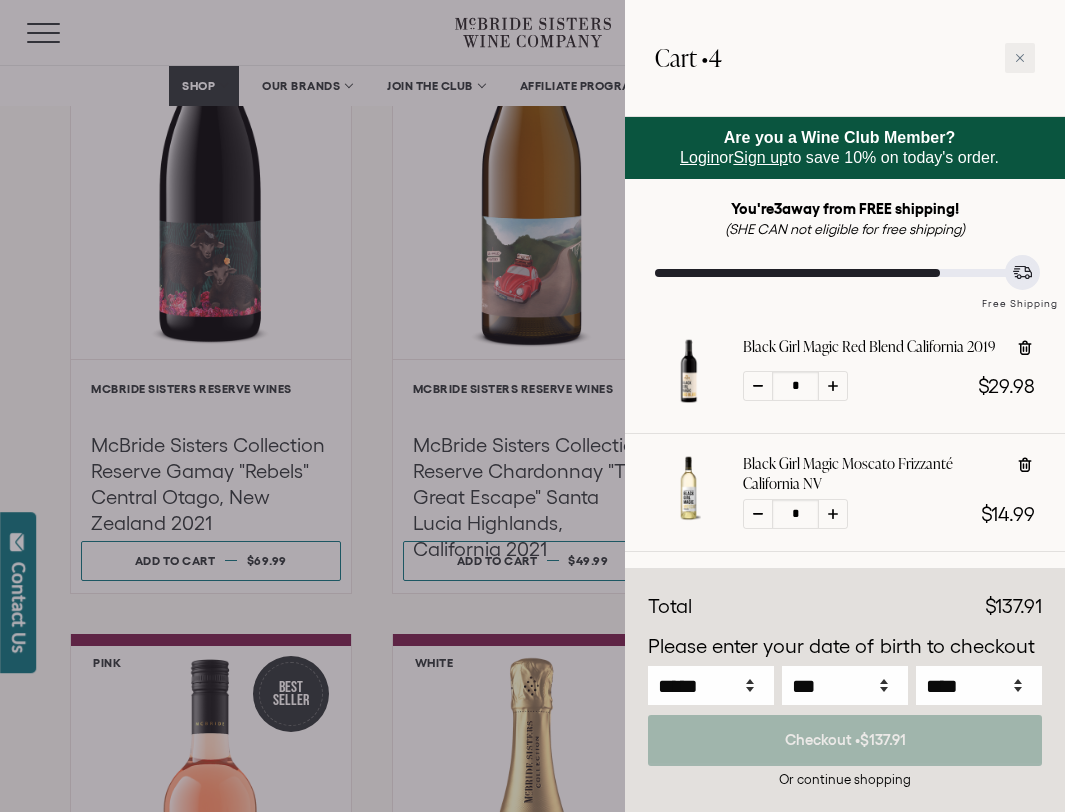 click at bounding box center (532, 406) 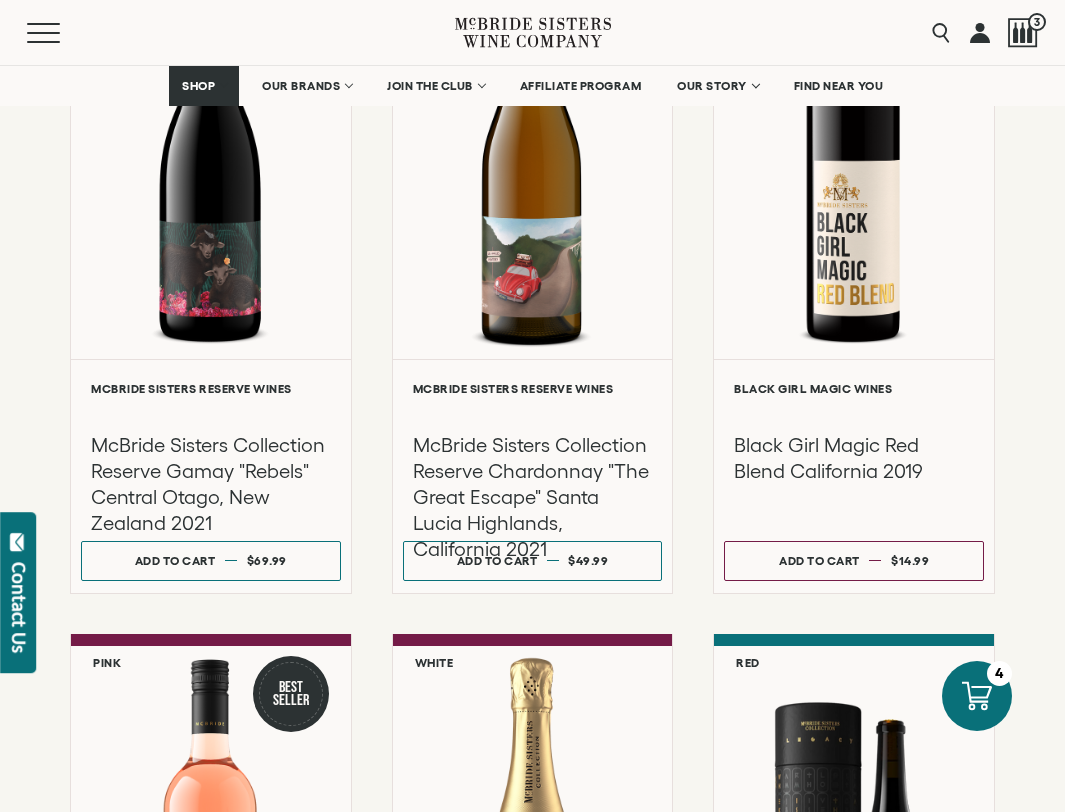 click on "**********" at bounding box center [532, -1743] 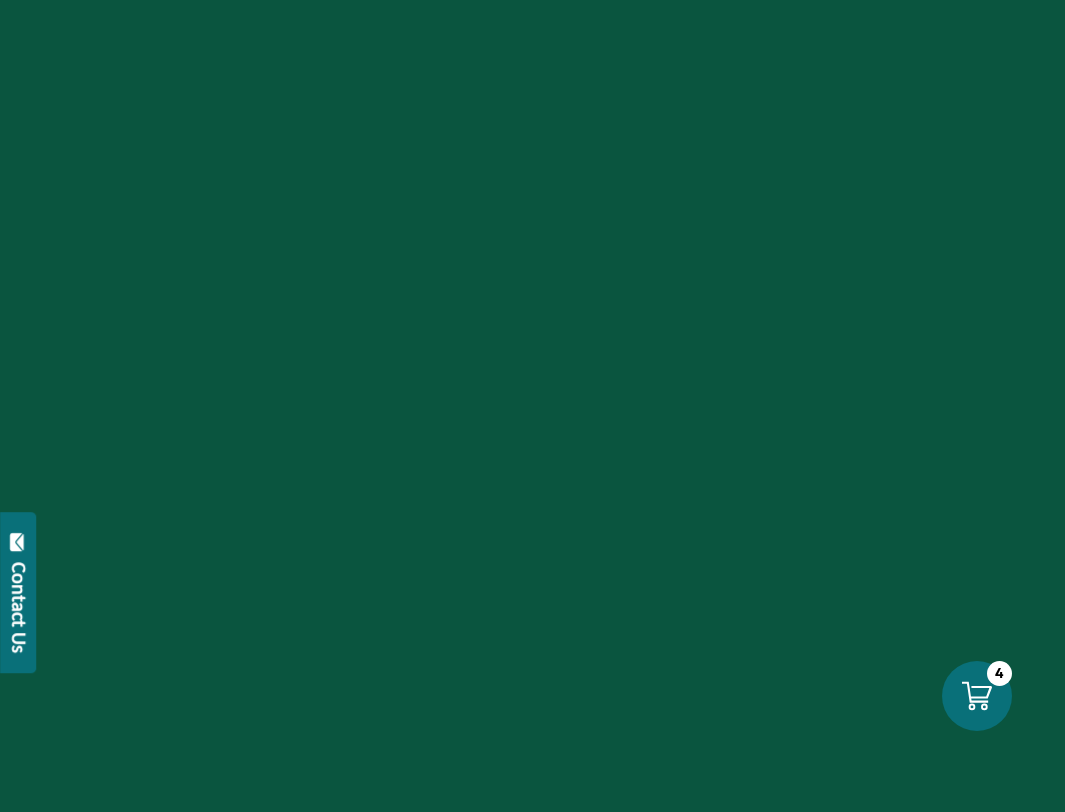 scroll, scrollTop: 0, scrollLeft: 0, axis: both 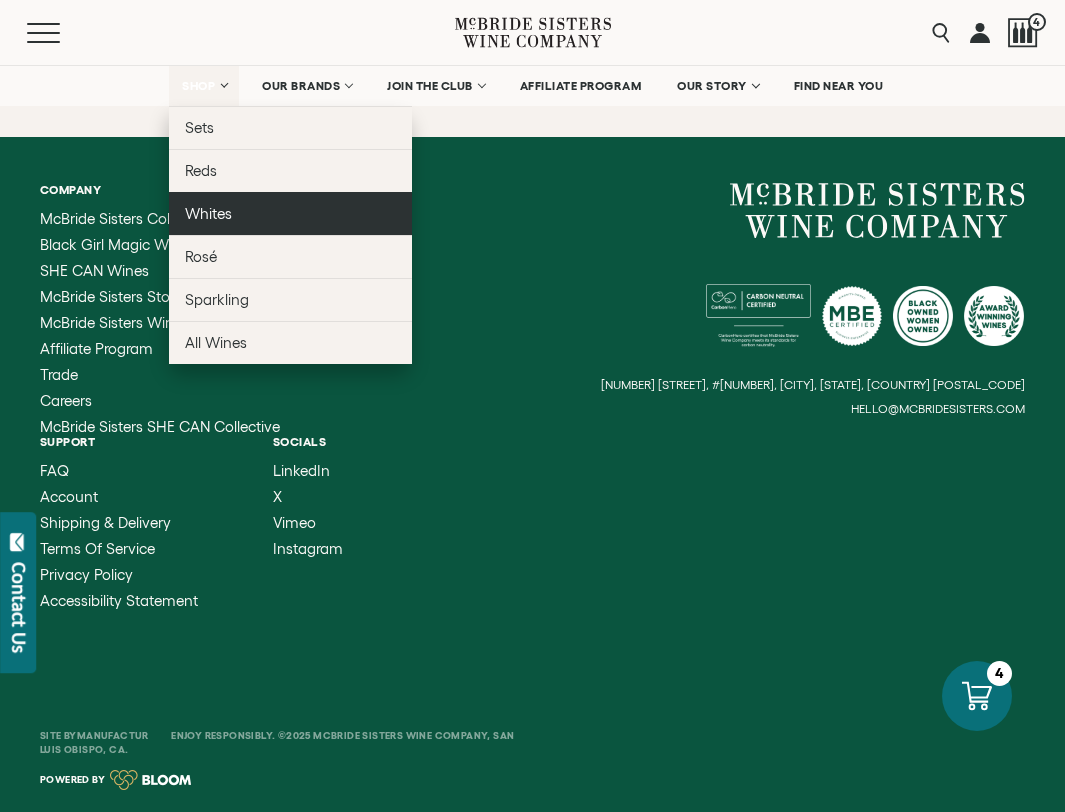 click on "Whites" at bounding box center (208, 213) 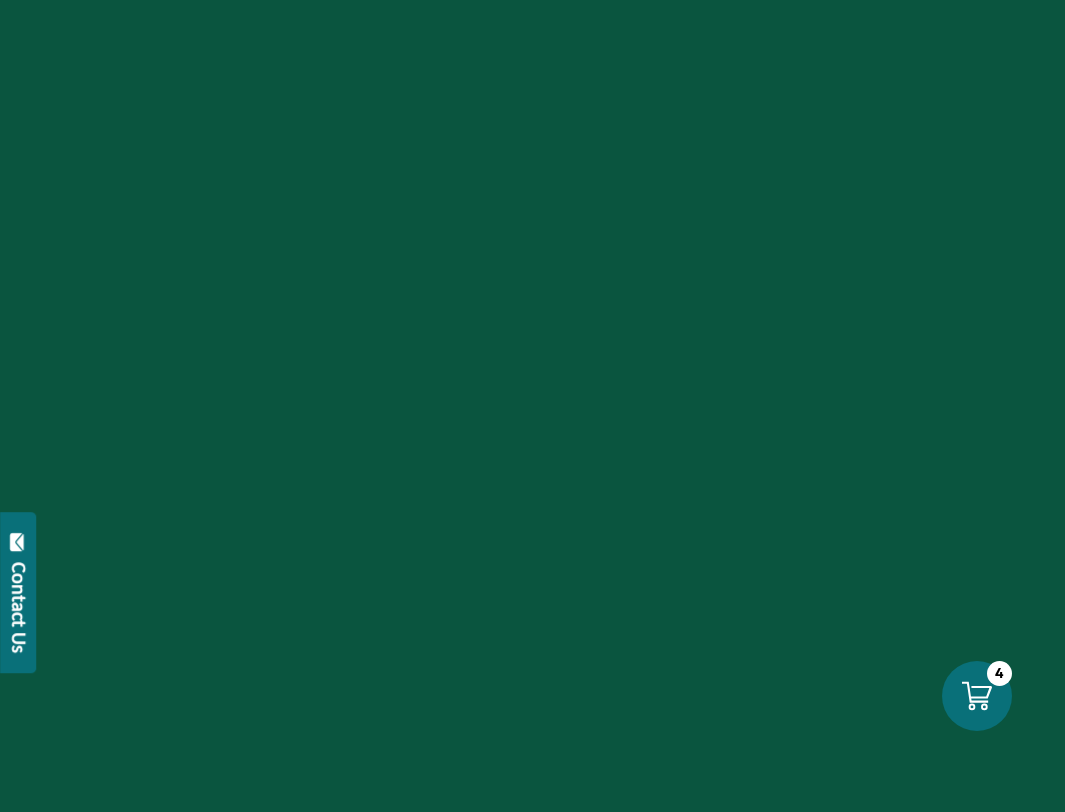 scroll, scrollTop: 0, scrollLeft: 0, axis: both 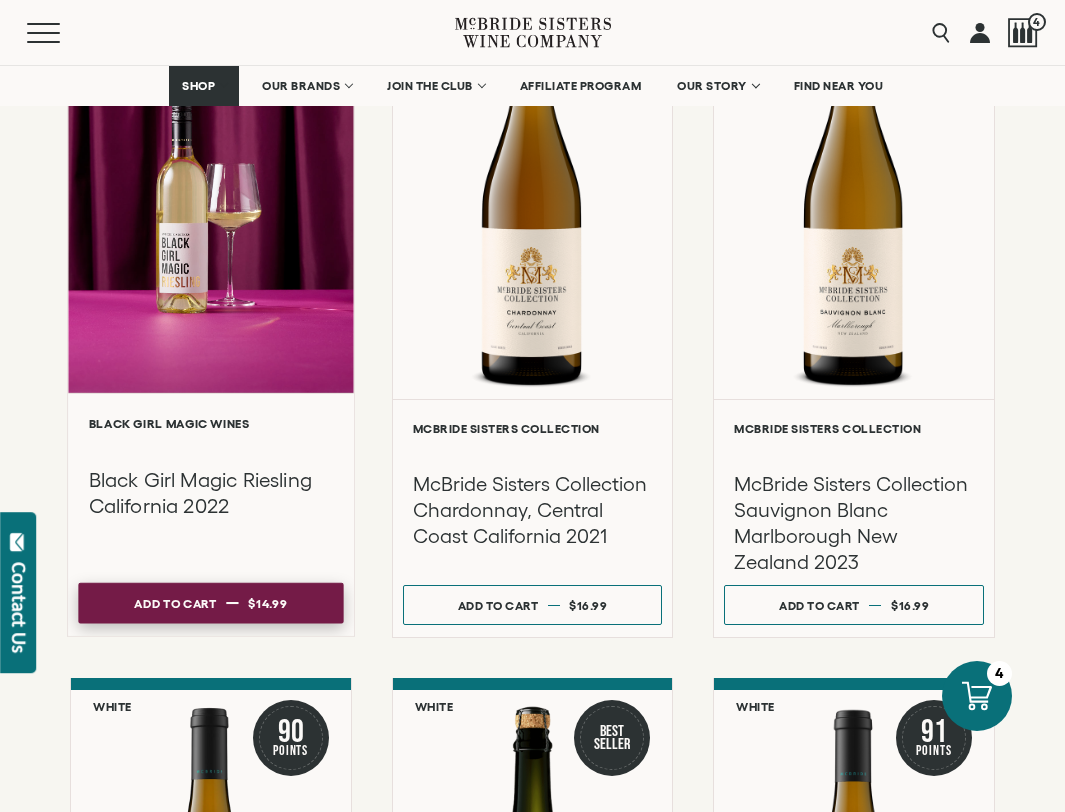 click on "Add to cart" at bounding box center (175, 604) 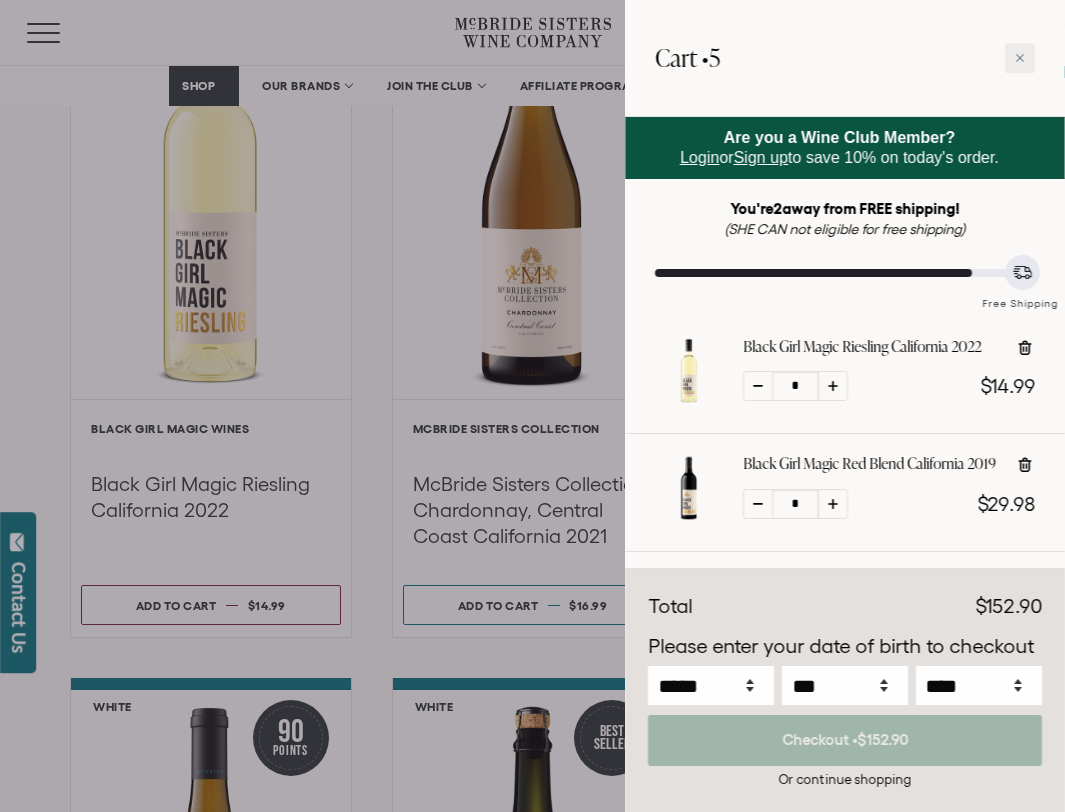 click at bounding box center [532, 406] 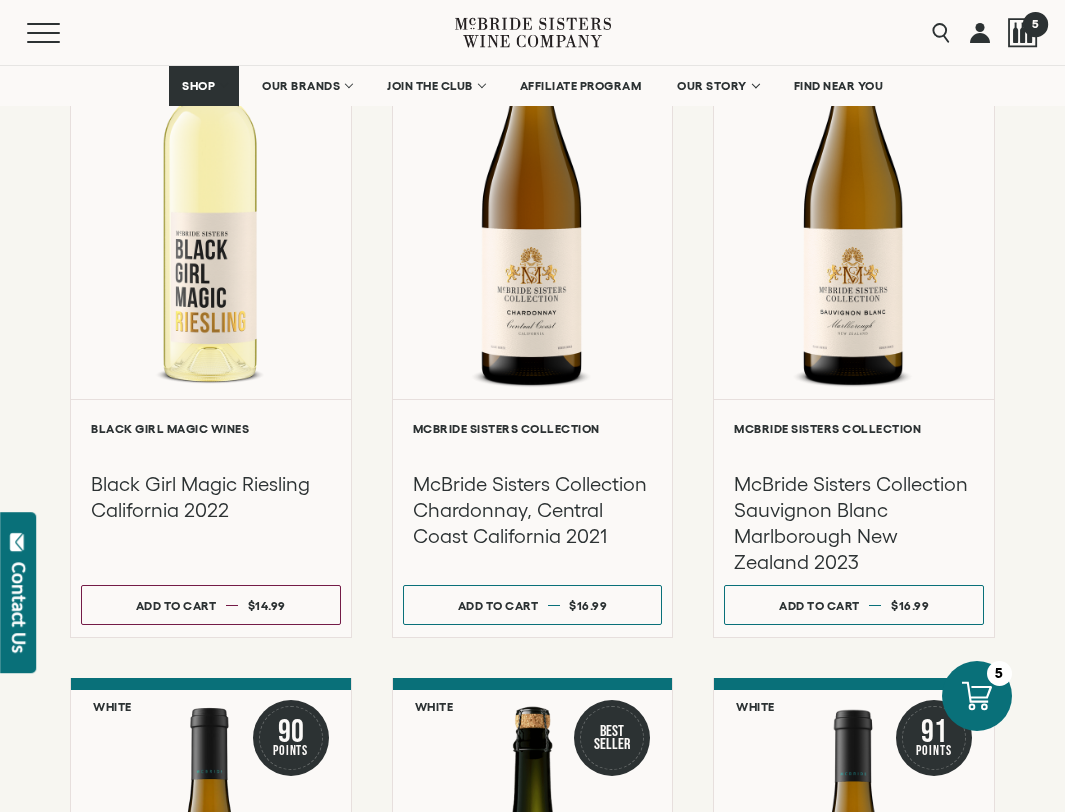 click on "5" at bounding box center (1034, 23) 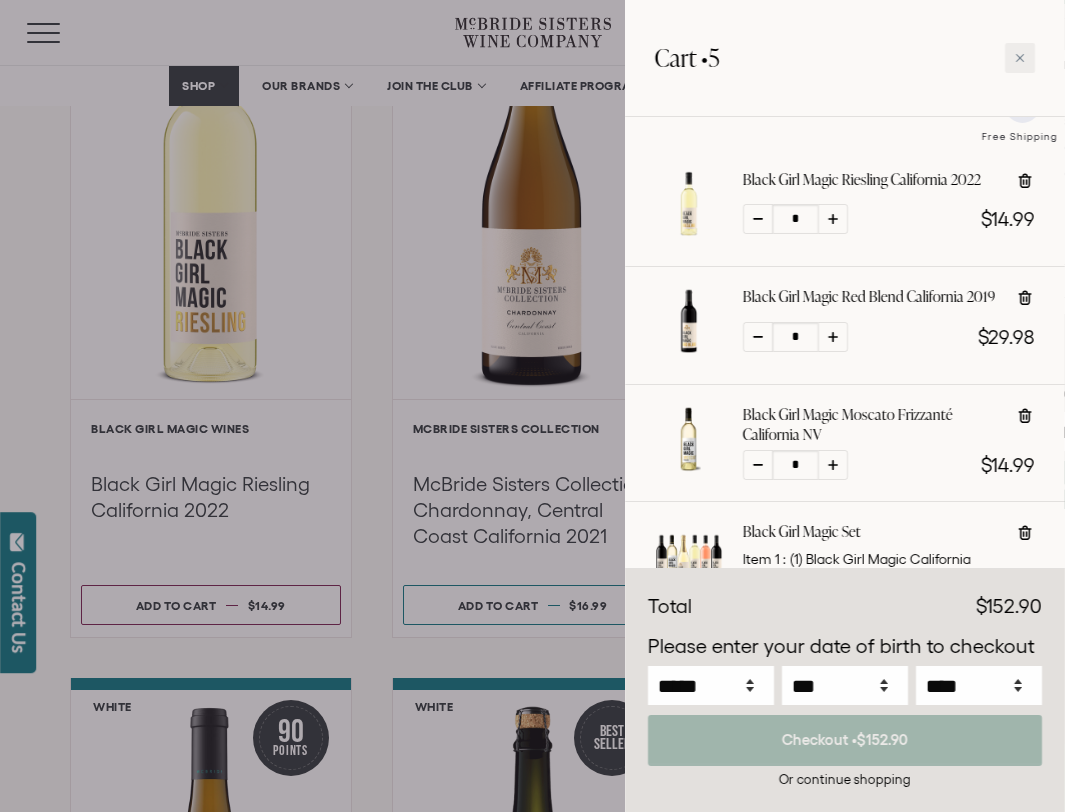 scroll, scrollTop: 172, scrollLeft: 0, axis: vertical 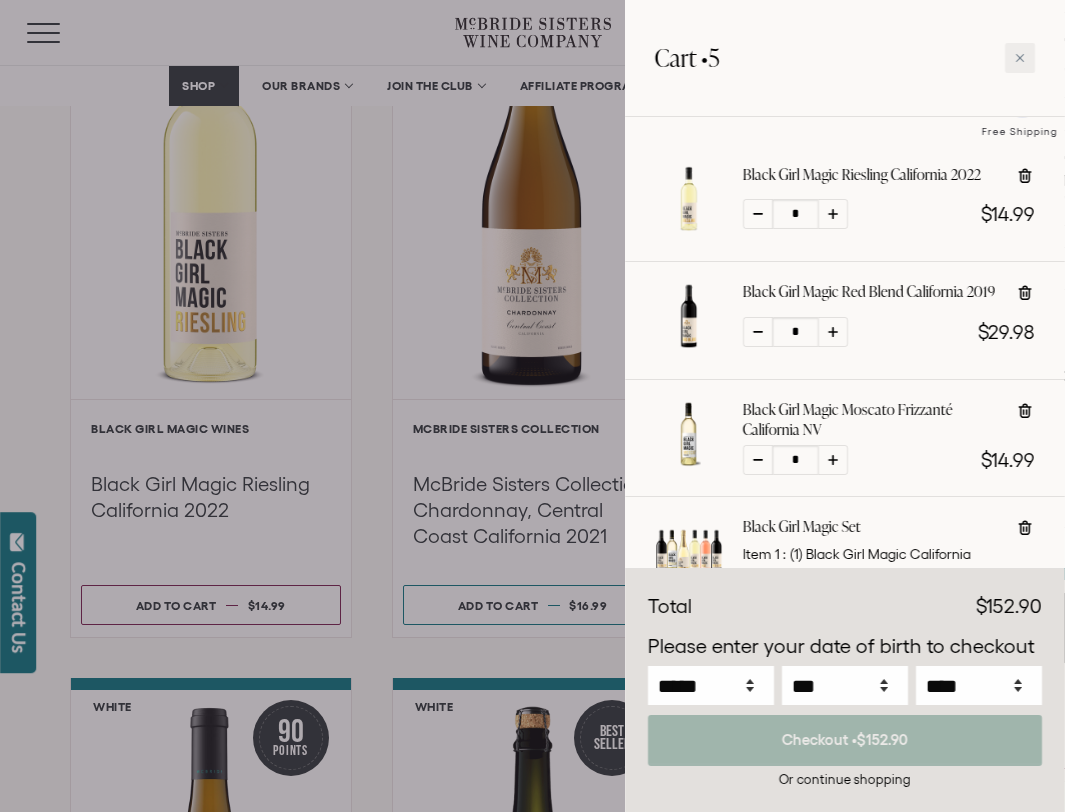 click at bounding box center [532, 406] 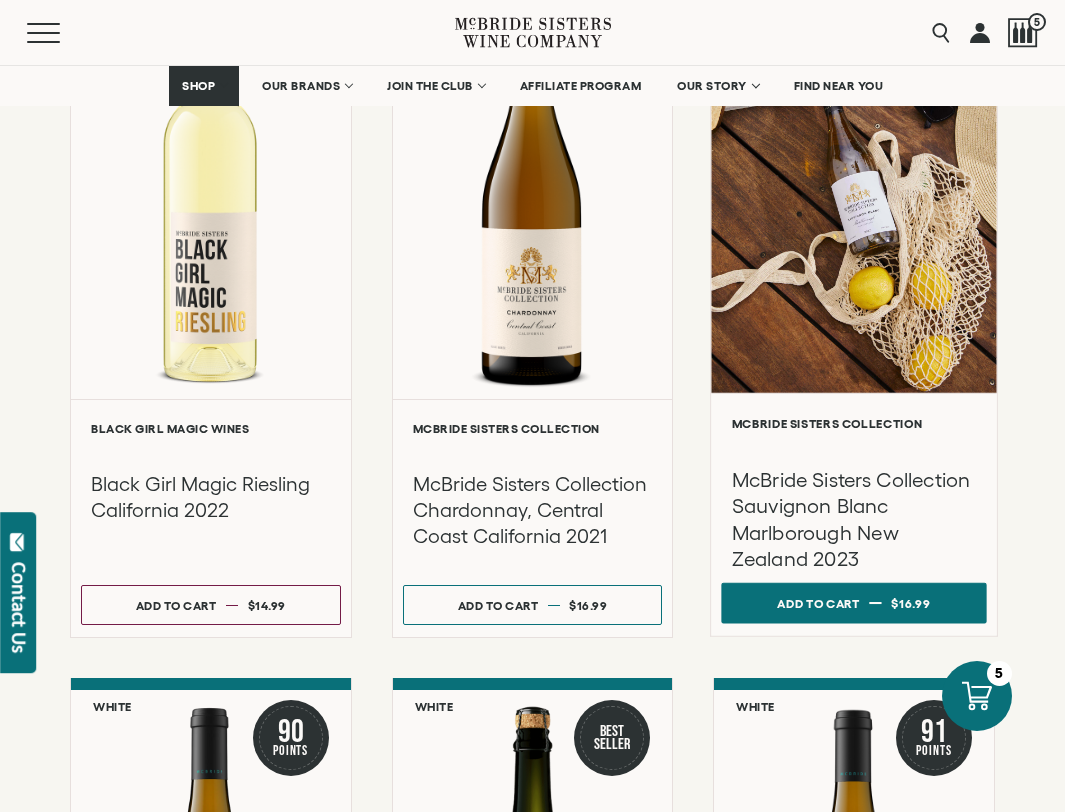 scroll, scrollTop: 184, scrollLeft: 0, axis: vertical 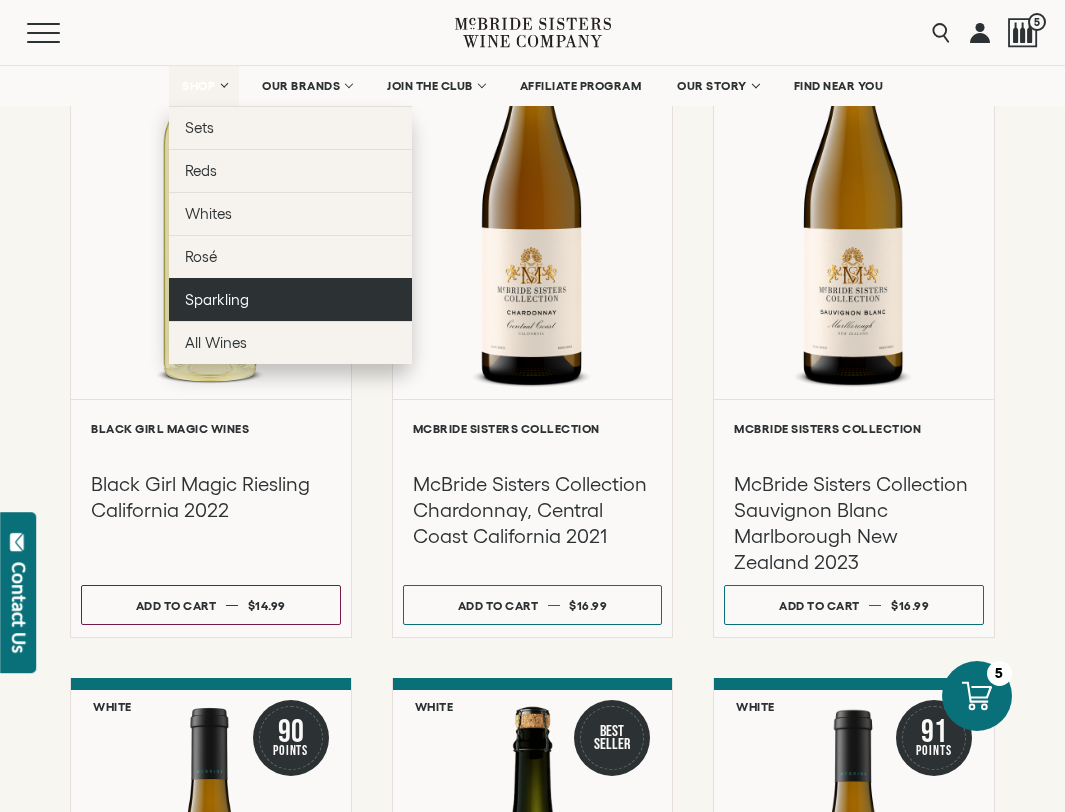 click on "Sparkling" at bounding box center (217, 299) 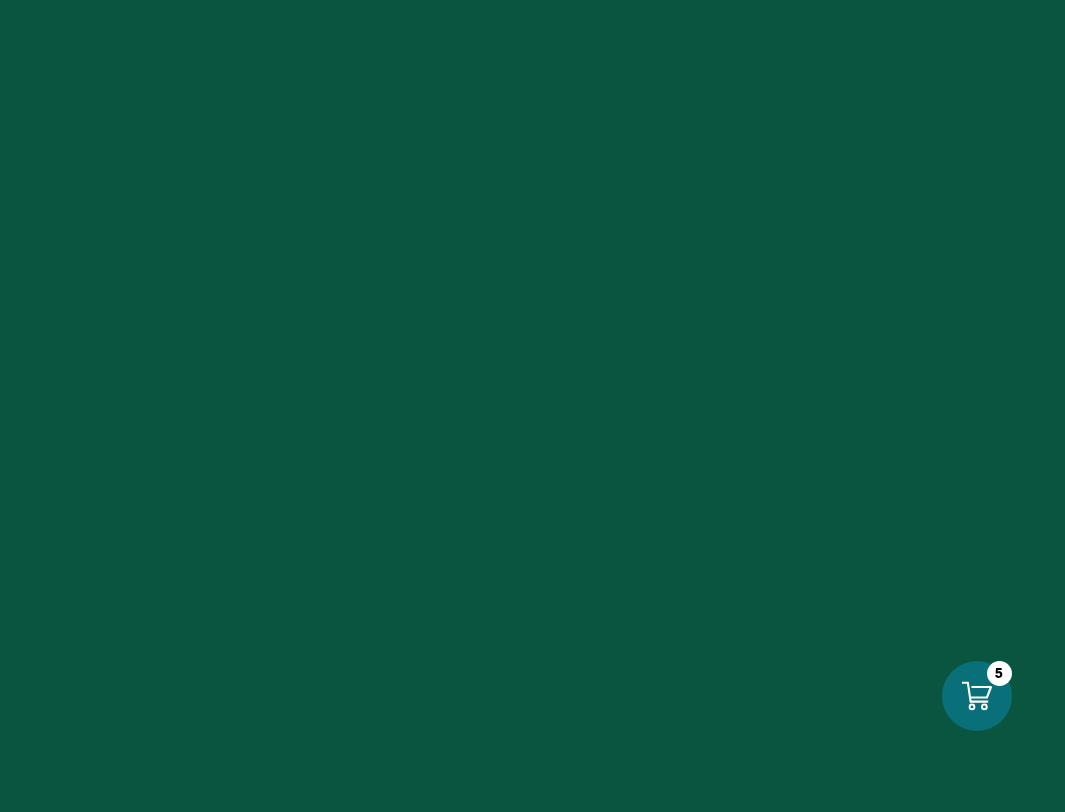scroll, scrollTop: 0, scrollLeft: 0, axis: both 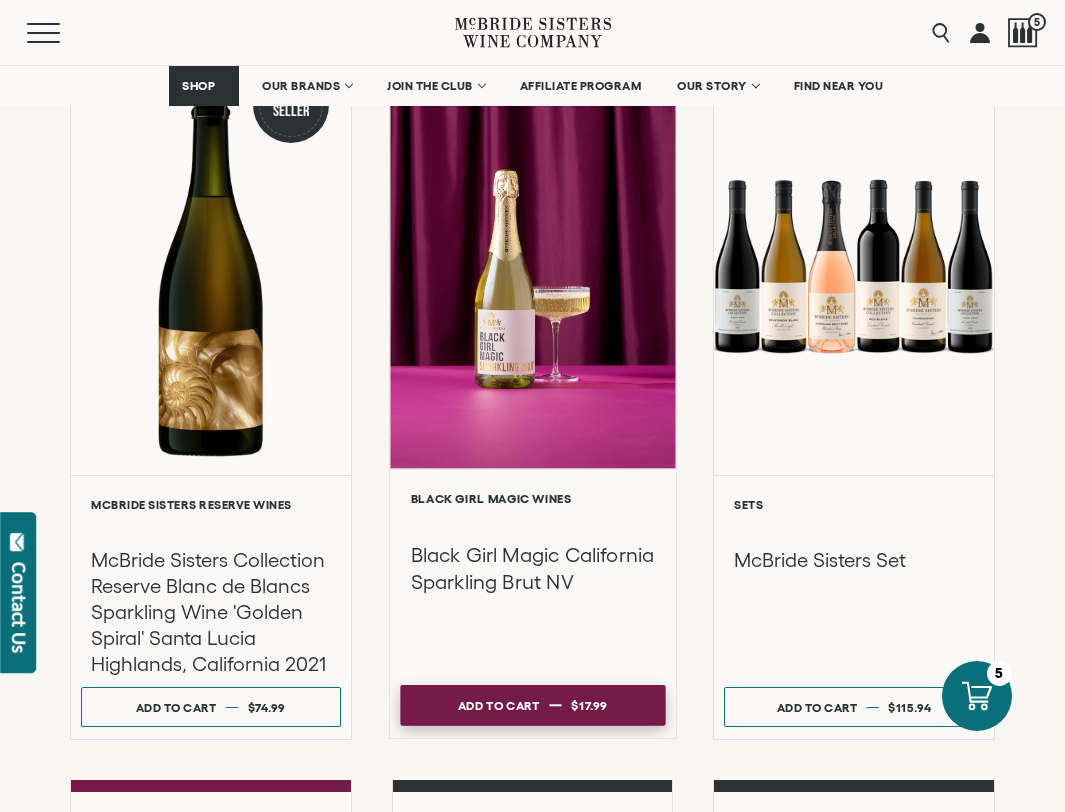click on "Add to cart" at bounding box center [498, 706] 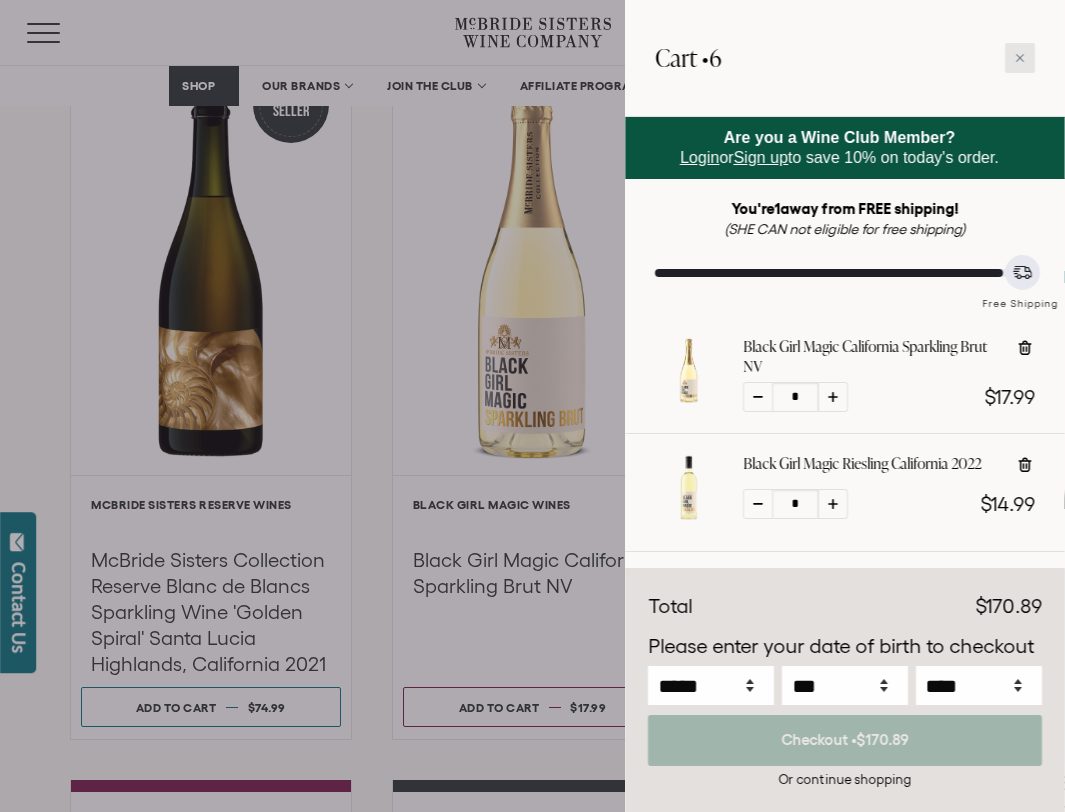 click 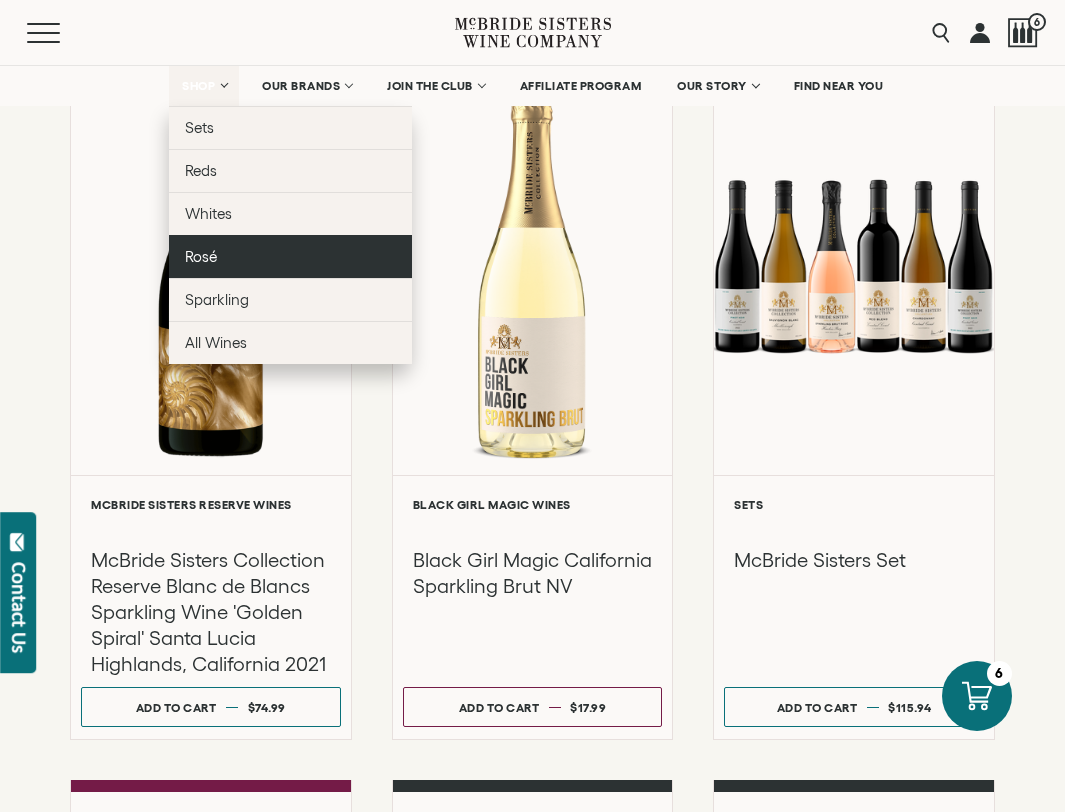 click on "Rosé" at bounding box center [290, 256] 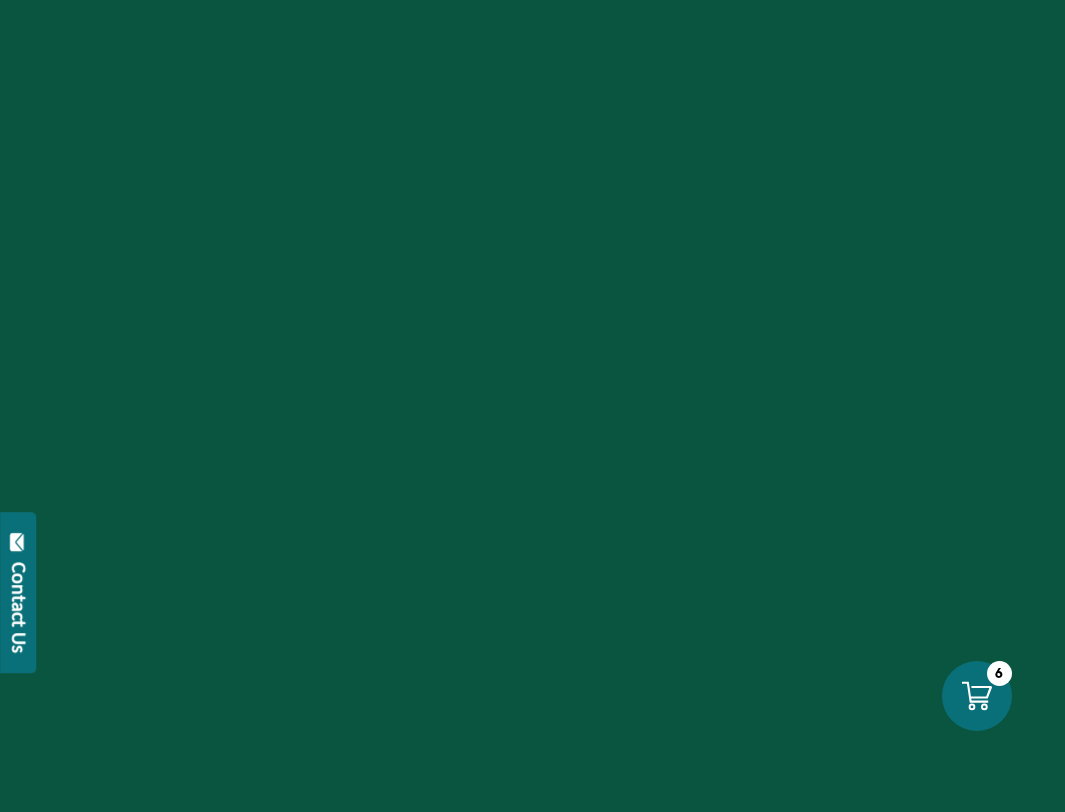 scroll, scrollTop: 0, scrollLeft: 0, axis: both 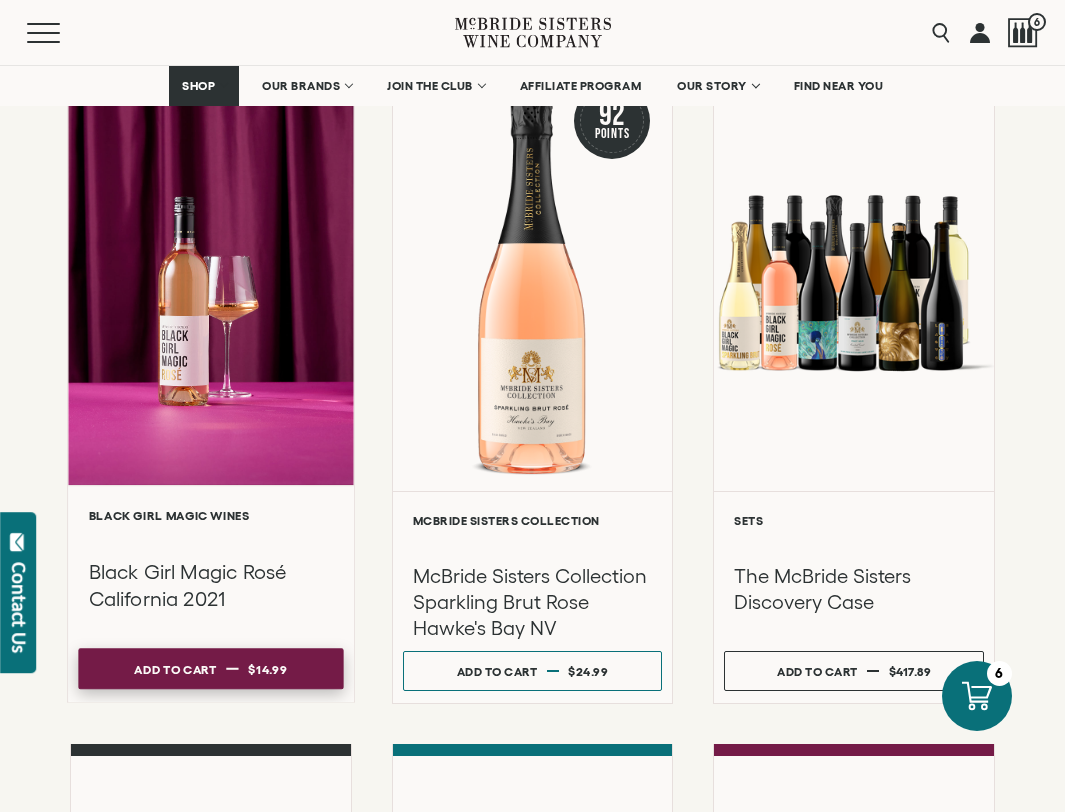 click on "Add to cart
Regular price
$14.99
Regular price
Sale price
$14.99
Unit price
/
per" at bounding box center [210, 669] 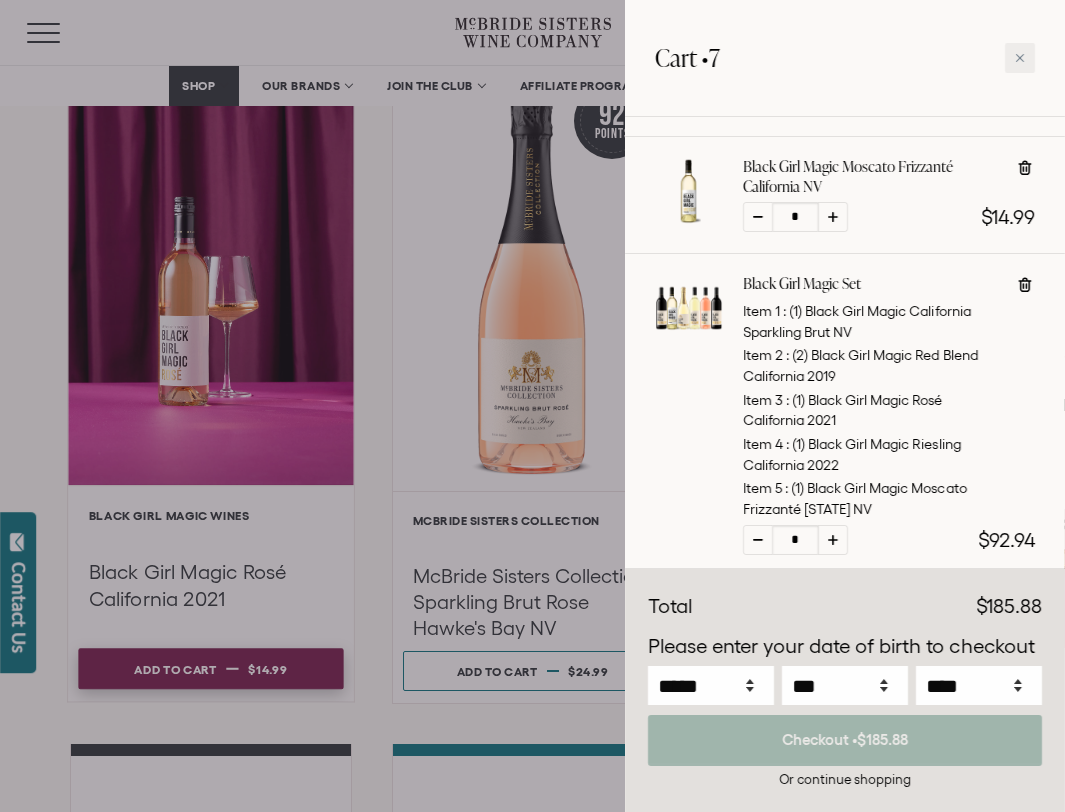 scroll, scrollTop: 693, scrollLeft: 0, axis: vertical 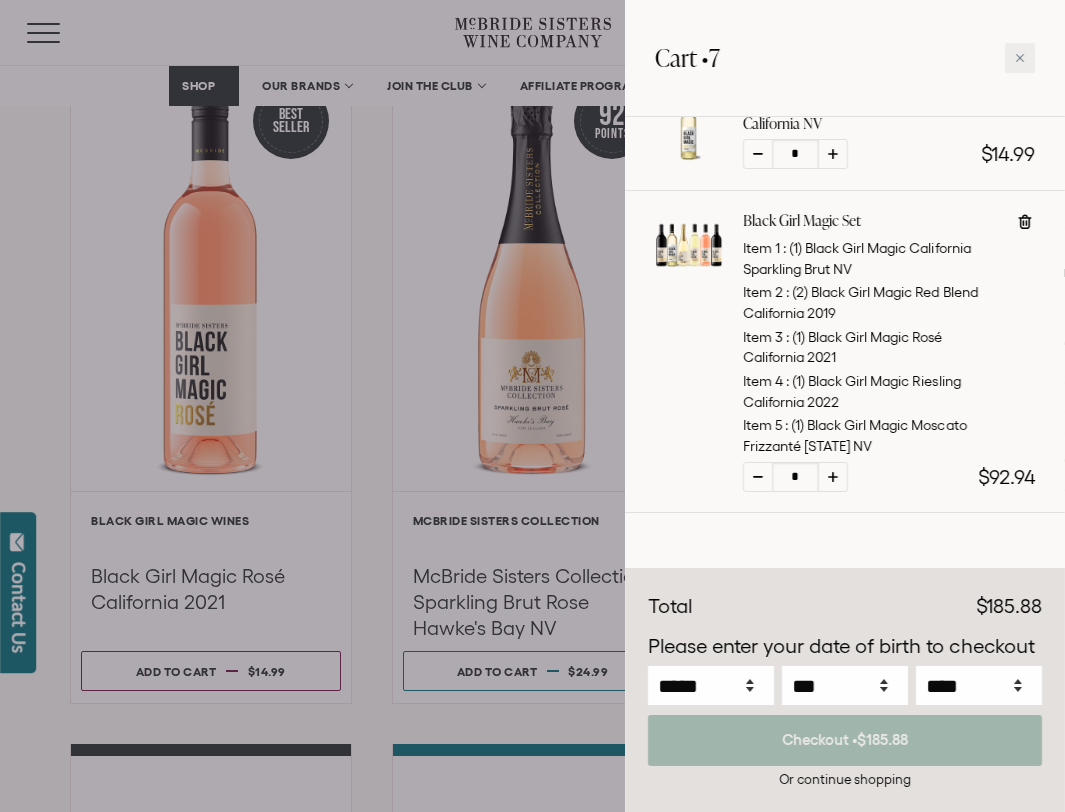 click 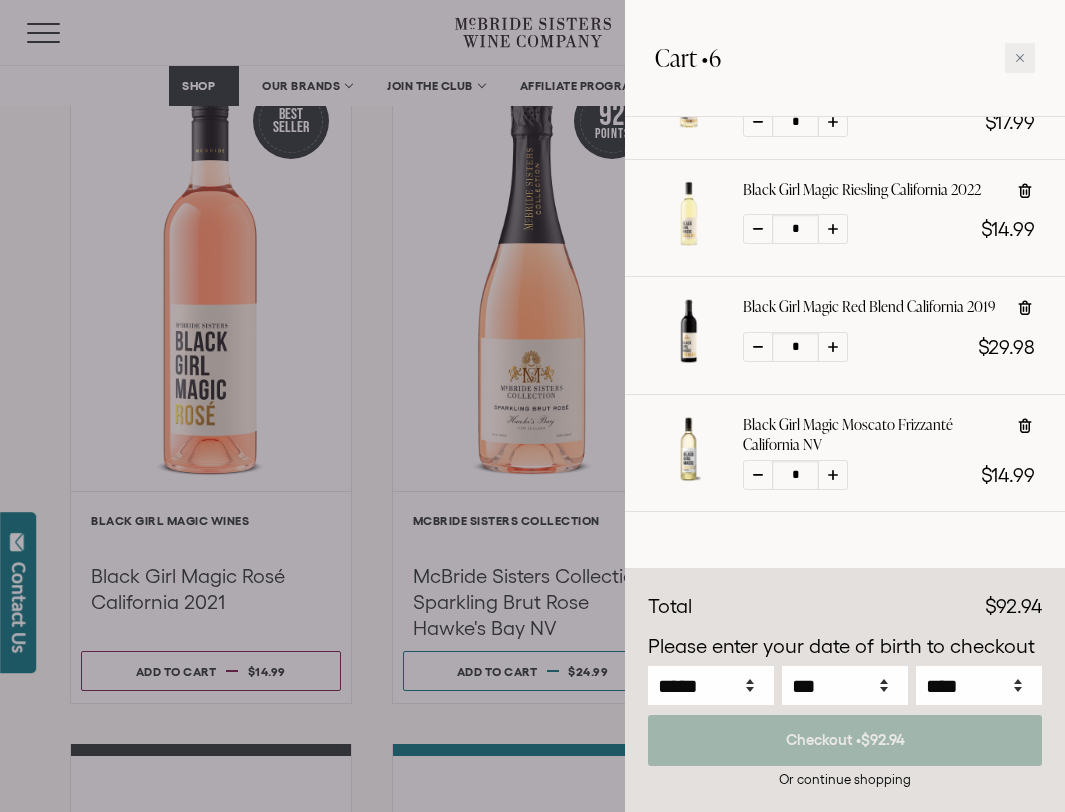 scroll, scrollTop: 0, scrollLeft: 0, axis: both 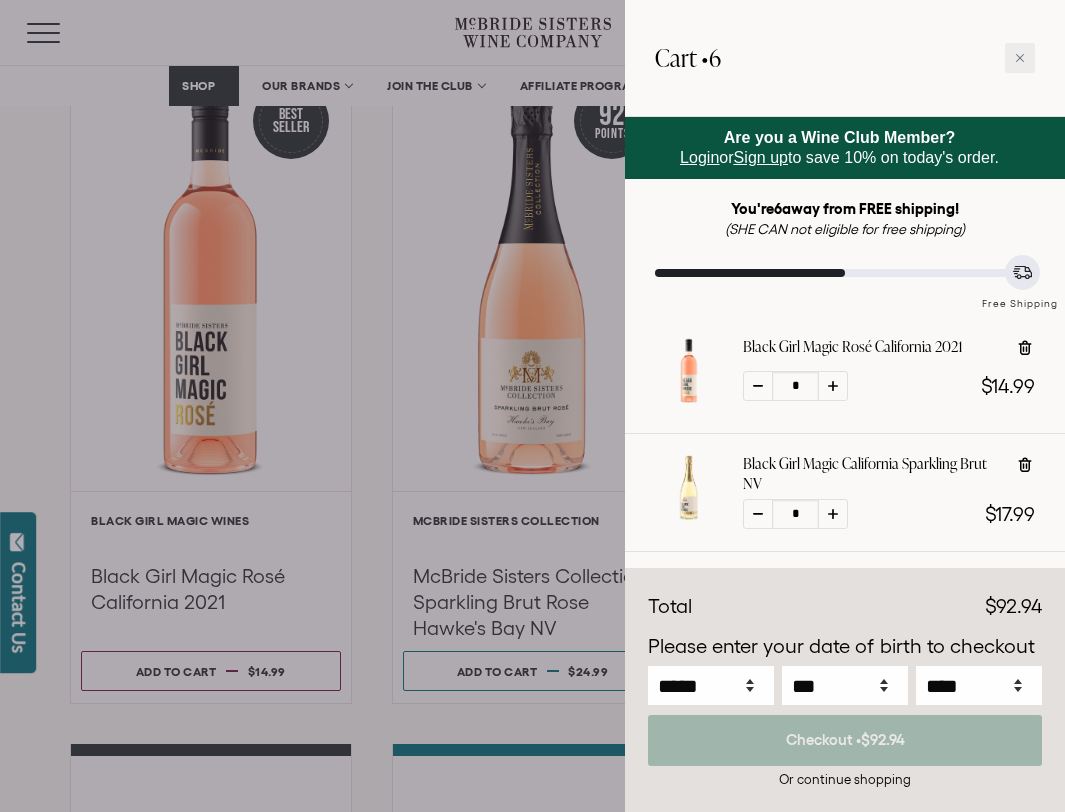 click on "Login" at bounding box center (699, 157) 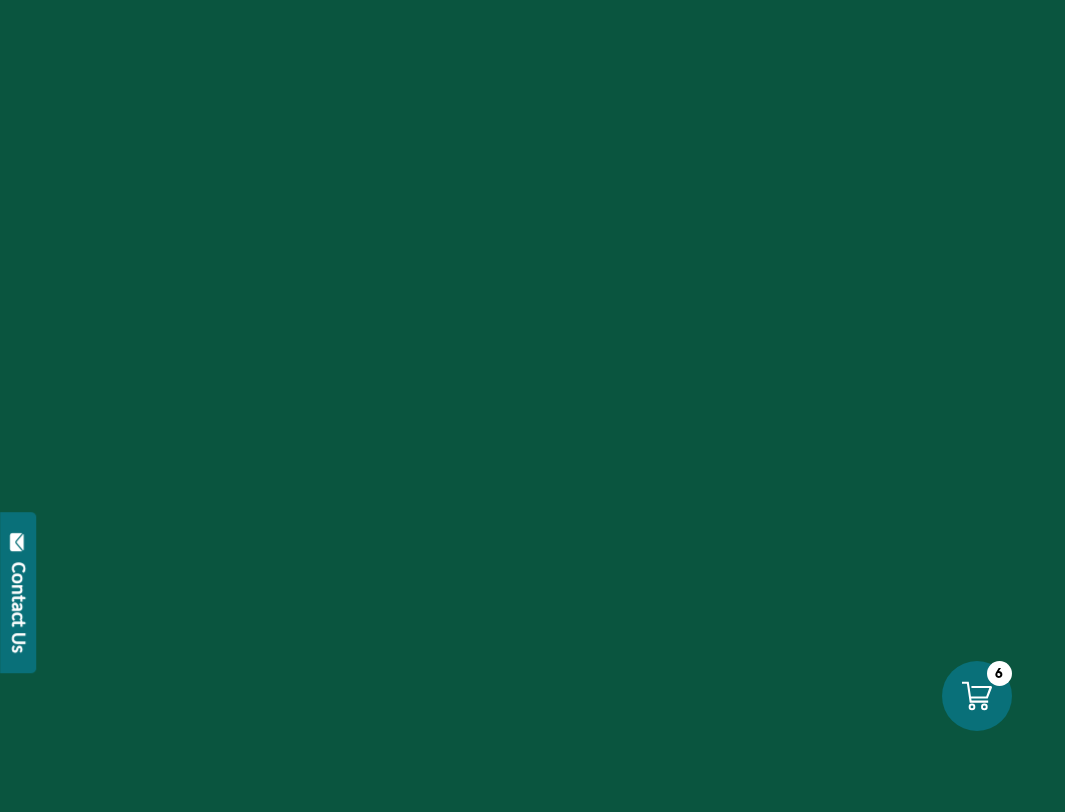 scroll, scrollTop: 0, scrollLeft: 0, axis: both 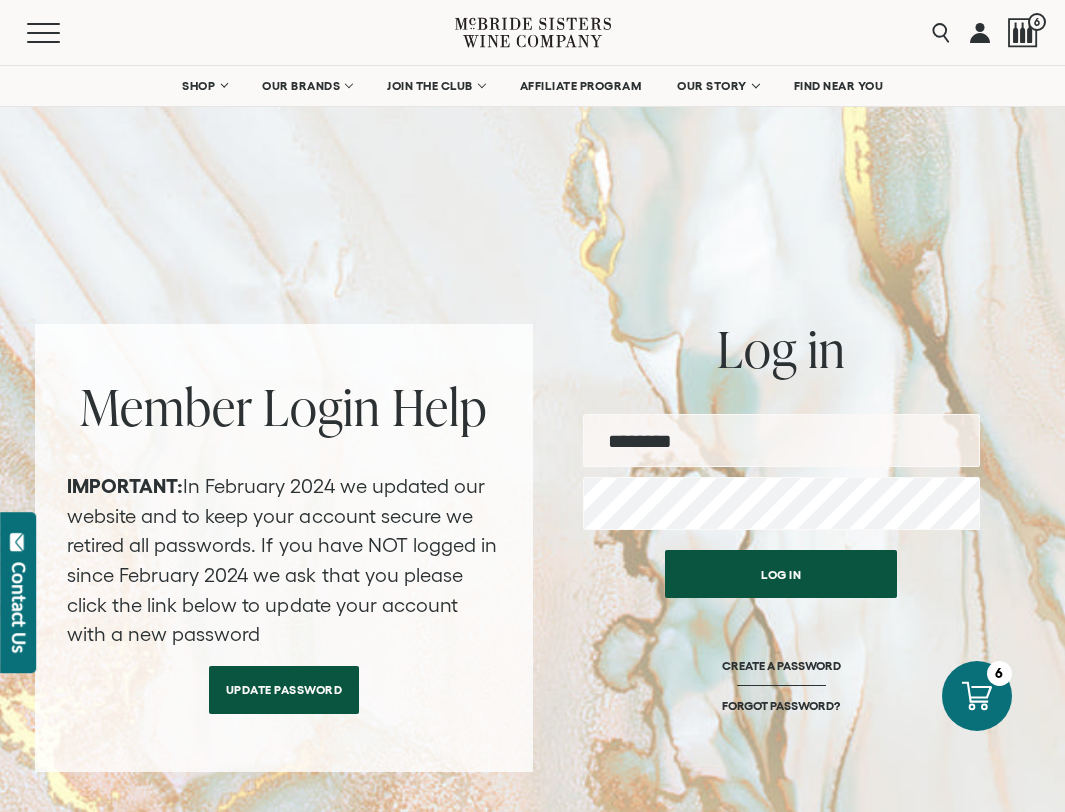 click at bounding box center (781, 440) 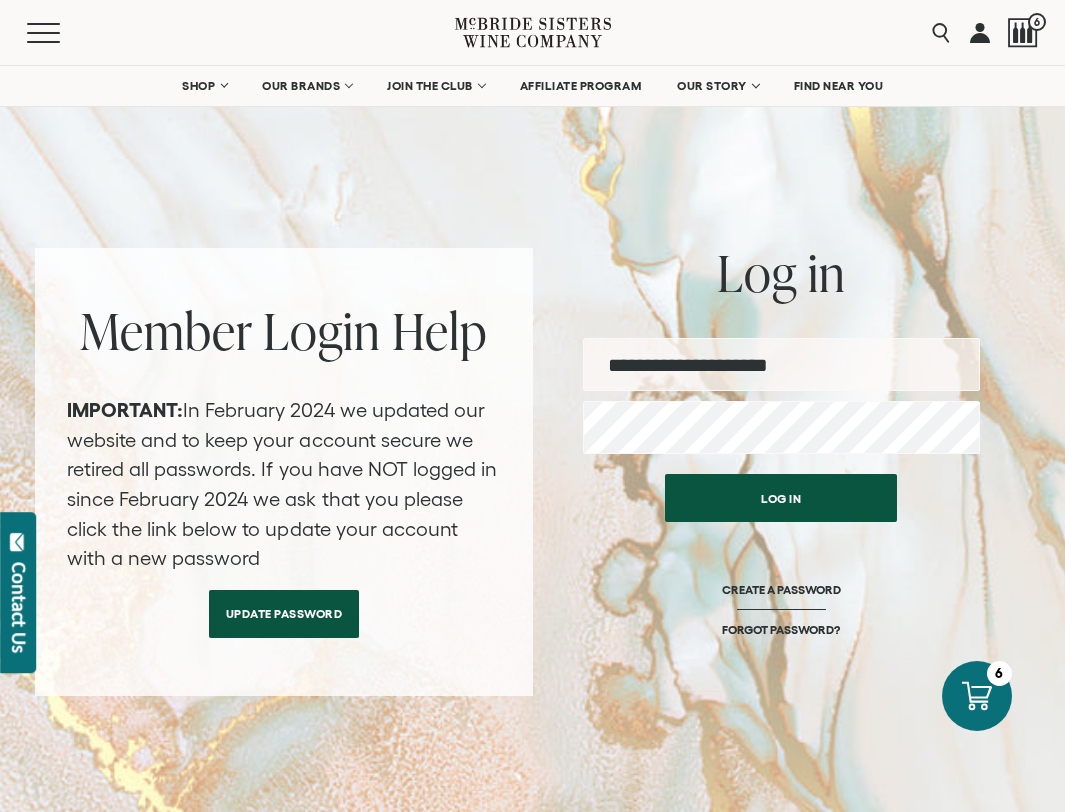 scroll, scrollTop: 0, scrollLeft: 0, axis: both 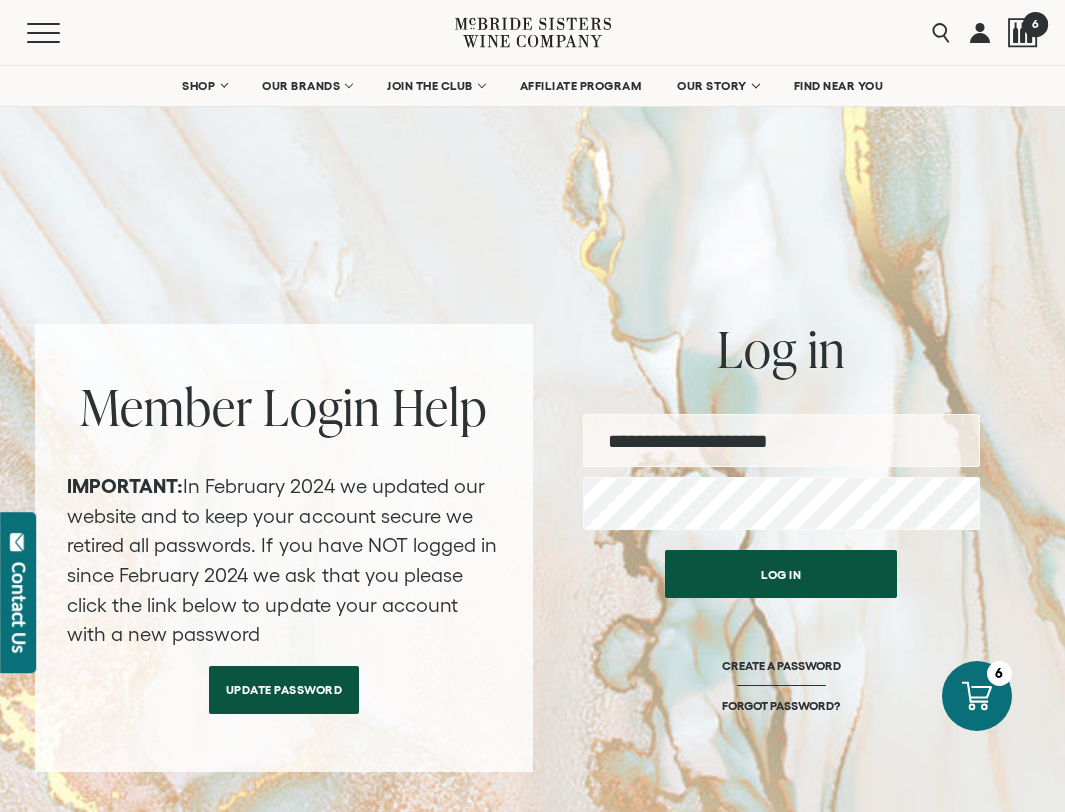 click on "6" at bounding box center (1034, 23) 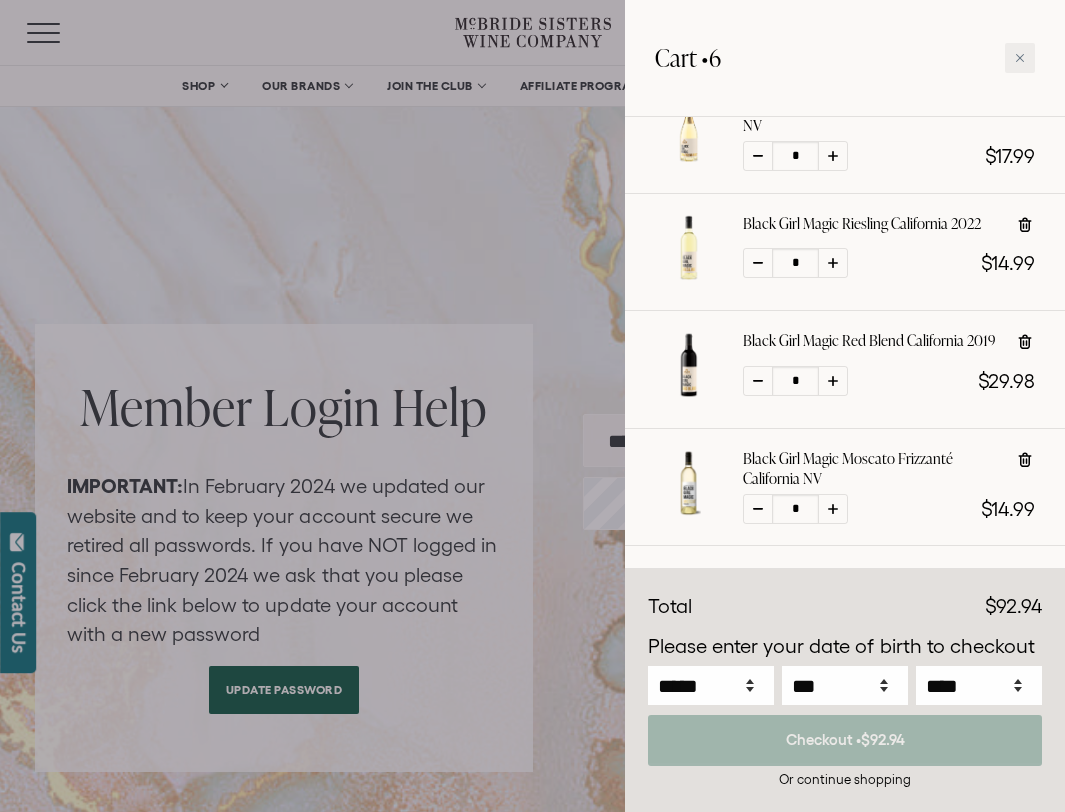 scroll, scrollTop: 0, scrollLeft: 0, axis: both 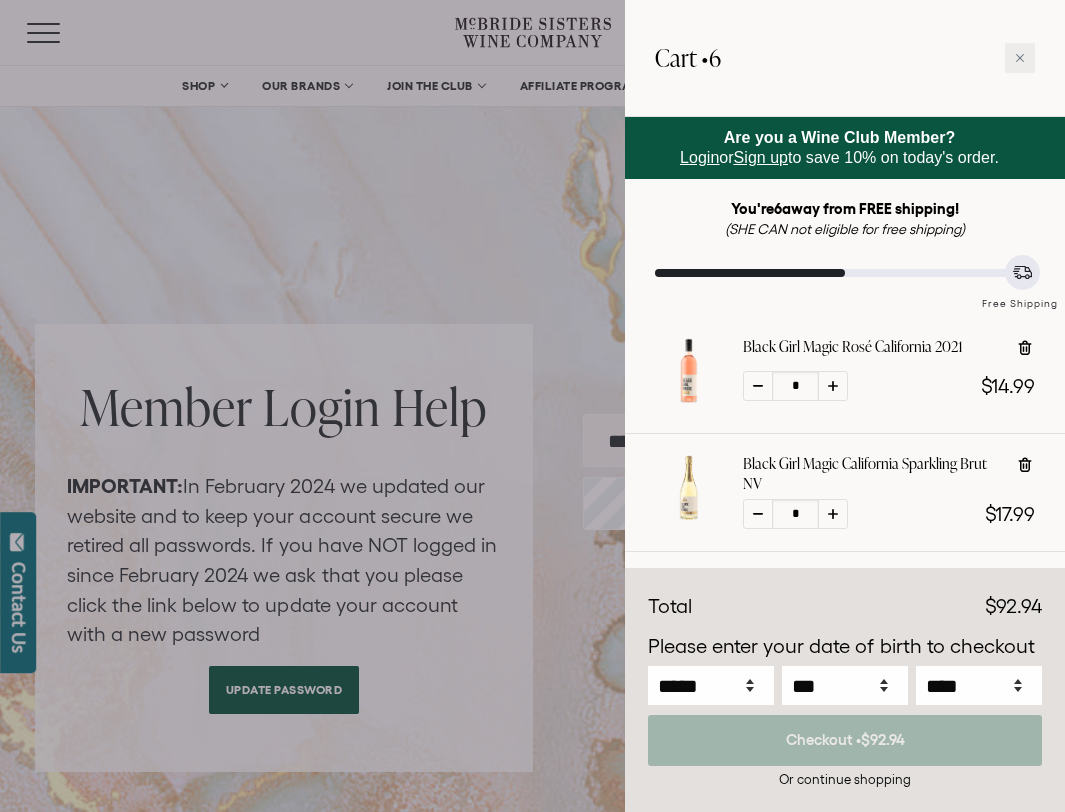 click on "Please enter your date of birth to checkout" at bounding box center [845, 647] 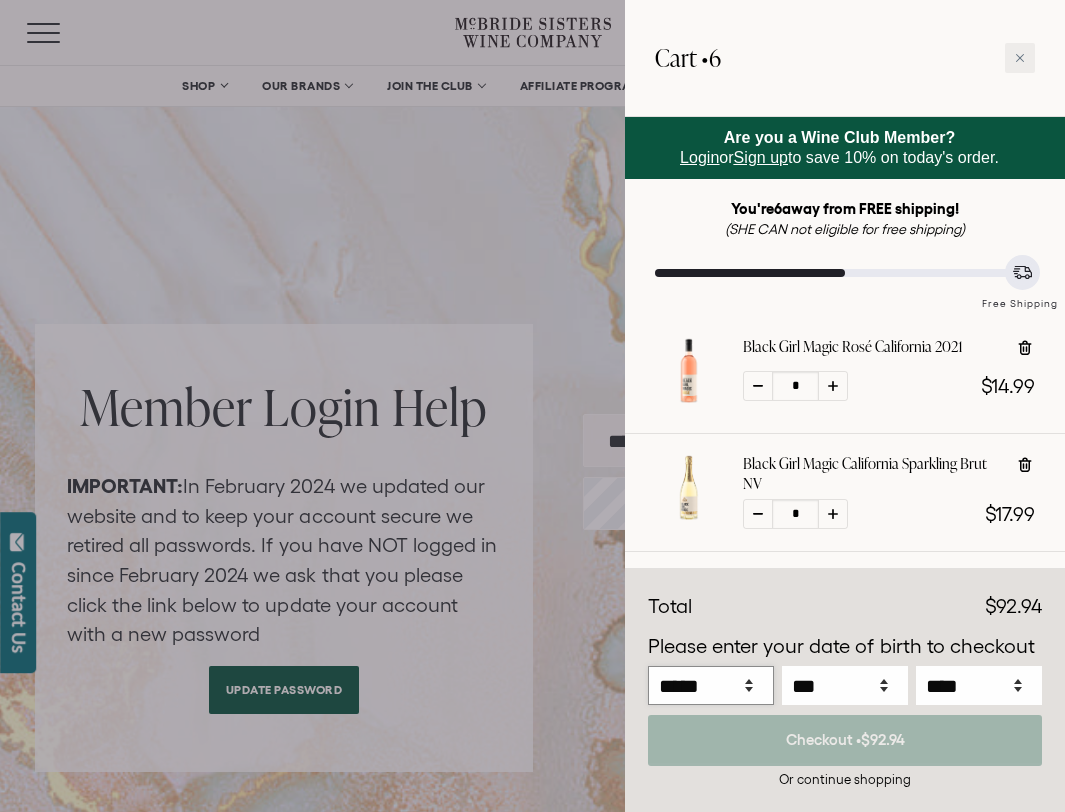 click on "*****
***
***
***
***
***
***
***
***
***
***
***
***" at bounding box center (711, 685) 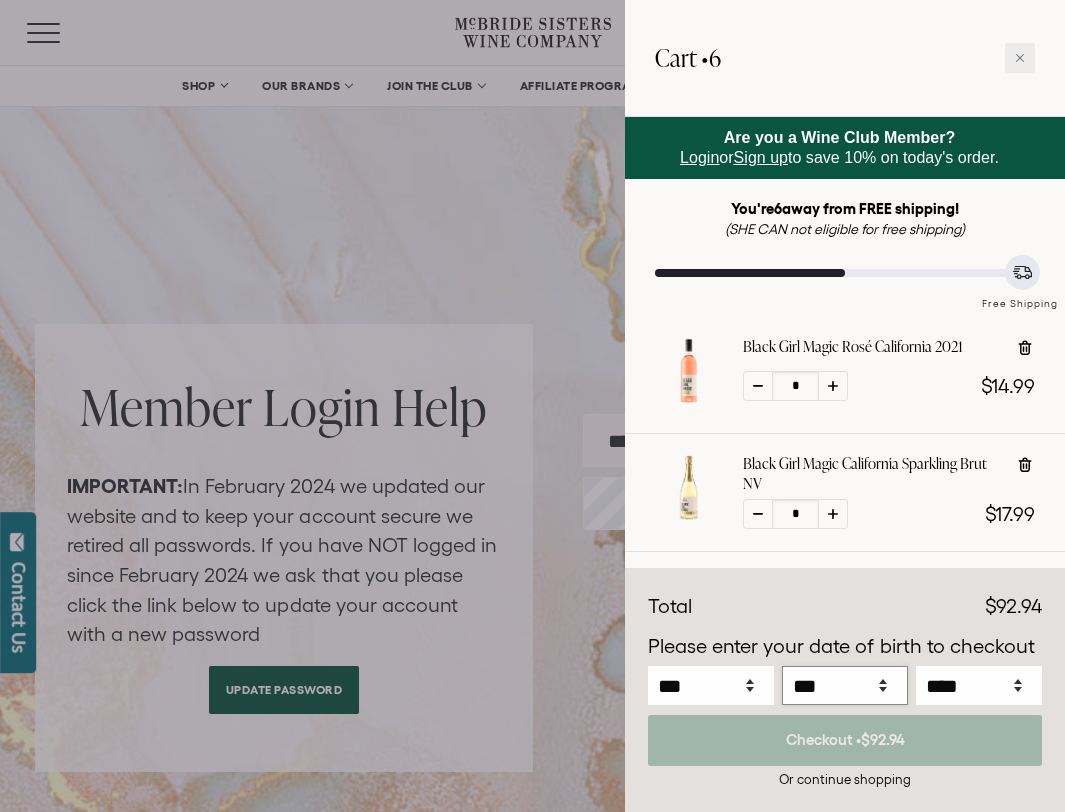 click on "***
*
*
*
*
*
*
*
*
*
**
**
**
**
**
**
**
**
**
**
**
**
**
**
**
**
**
**
**
**
**
**" at bounding box center [845, 685] 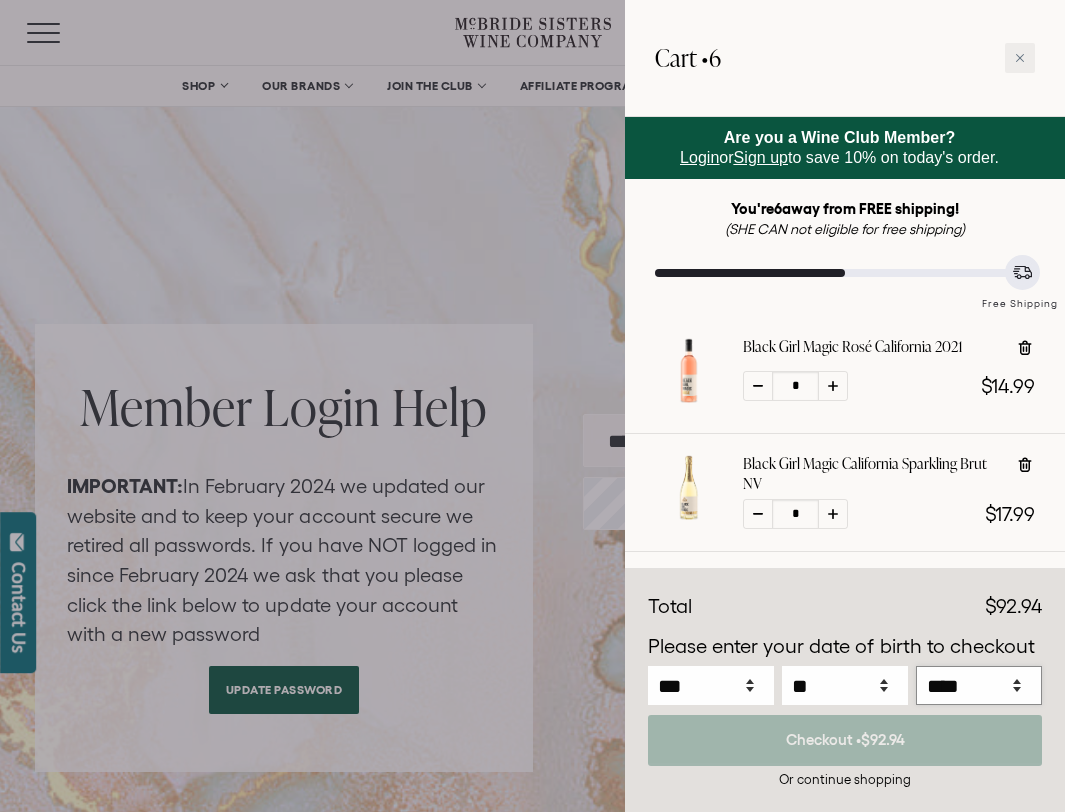 click on "****
****
****
****
****
****
****
****
****
****
****
****
****
****
****
****
****
****
****
****
****
****
****
****
****
****
****
****
****
****
****
****
**** **** **** **** ****" at bounding box center [979, 685] 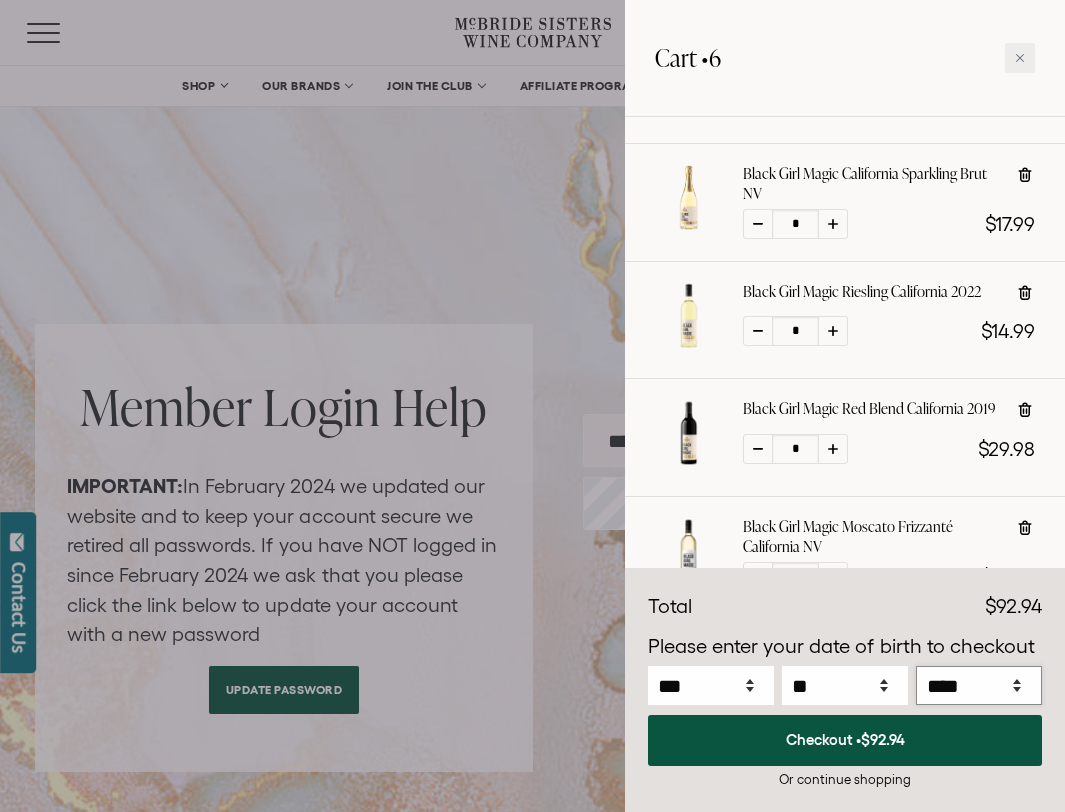 scroll, scrollTop: 392, scrollLeft: 0, axis: vertical 